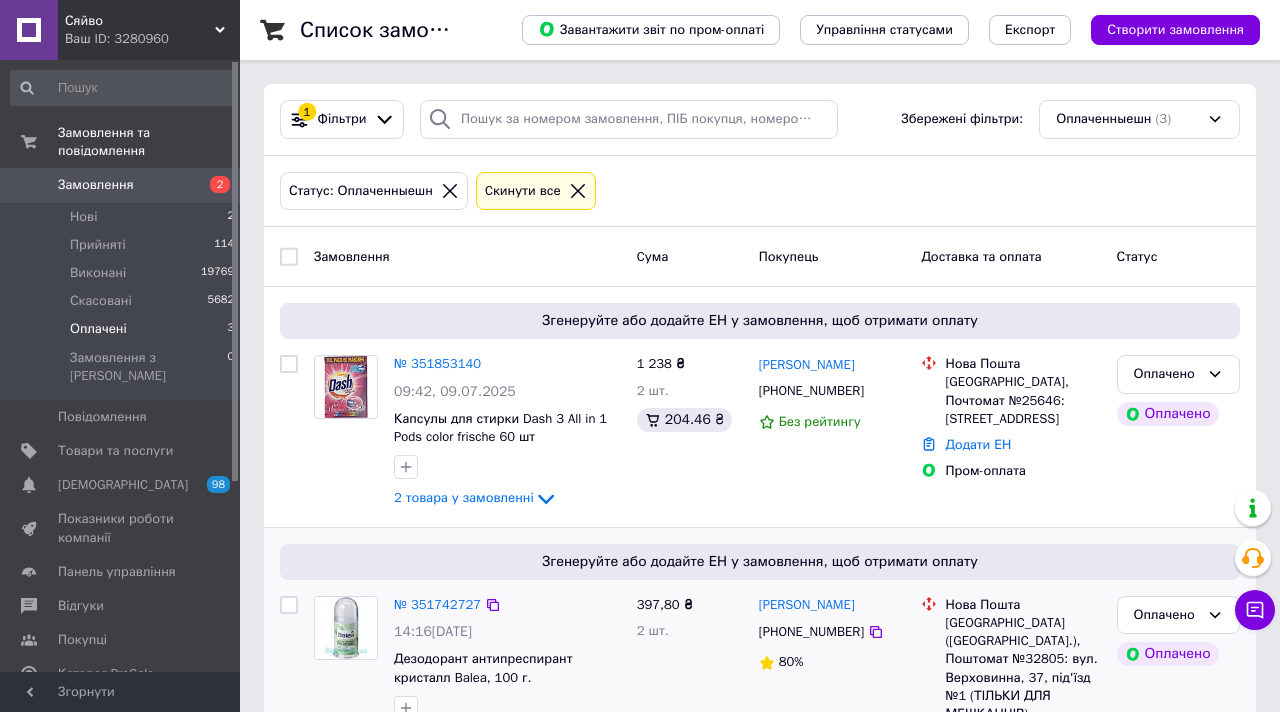 scroll, scrollTop: 0, scrollLeft: 0, axis: both 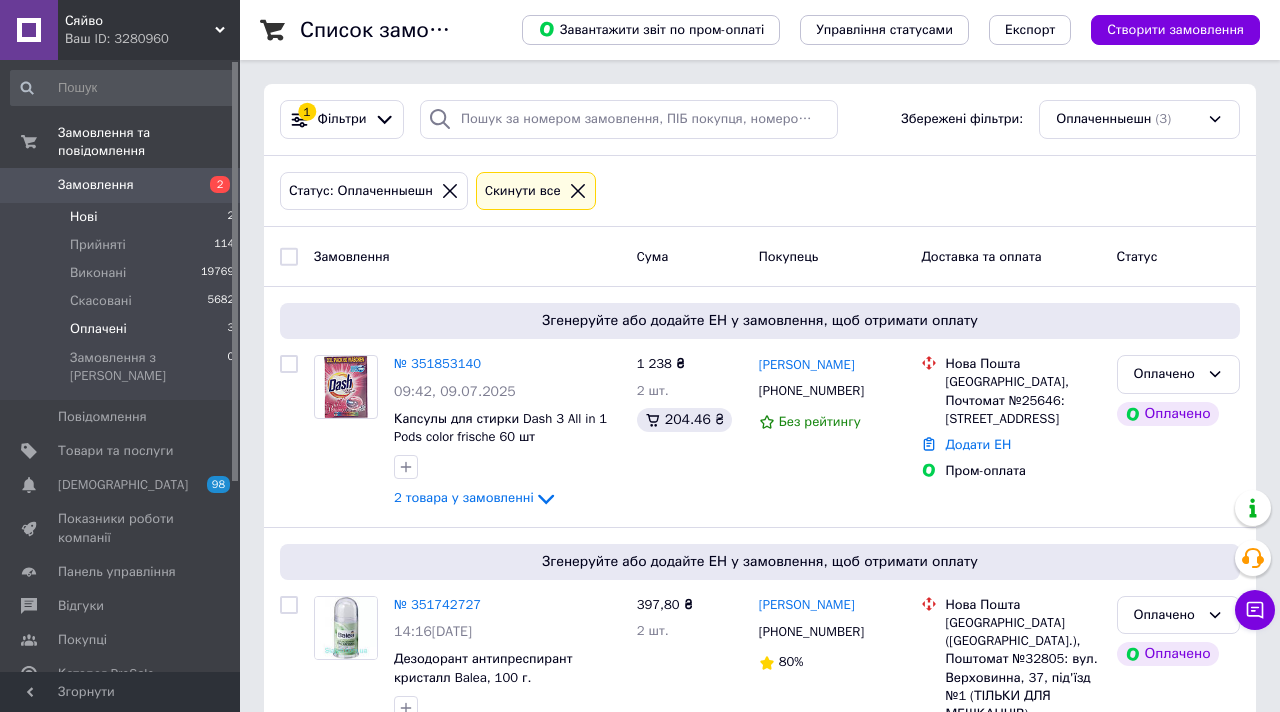 click on "Нові 2" at bounding box center [123, 217] 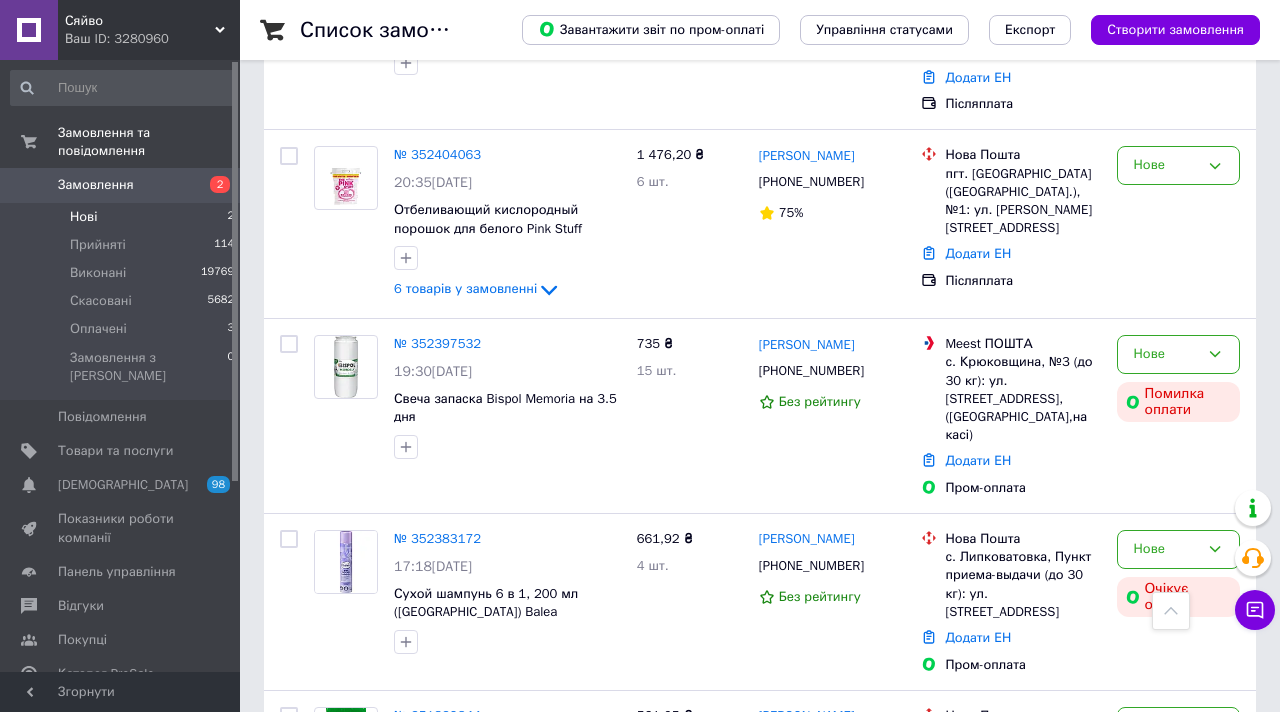scroll, scrollTop: 0, scrollLeft: 0, axis: both 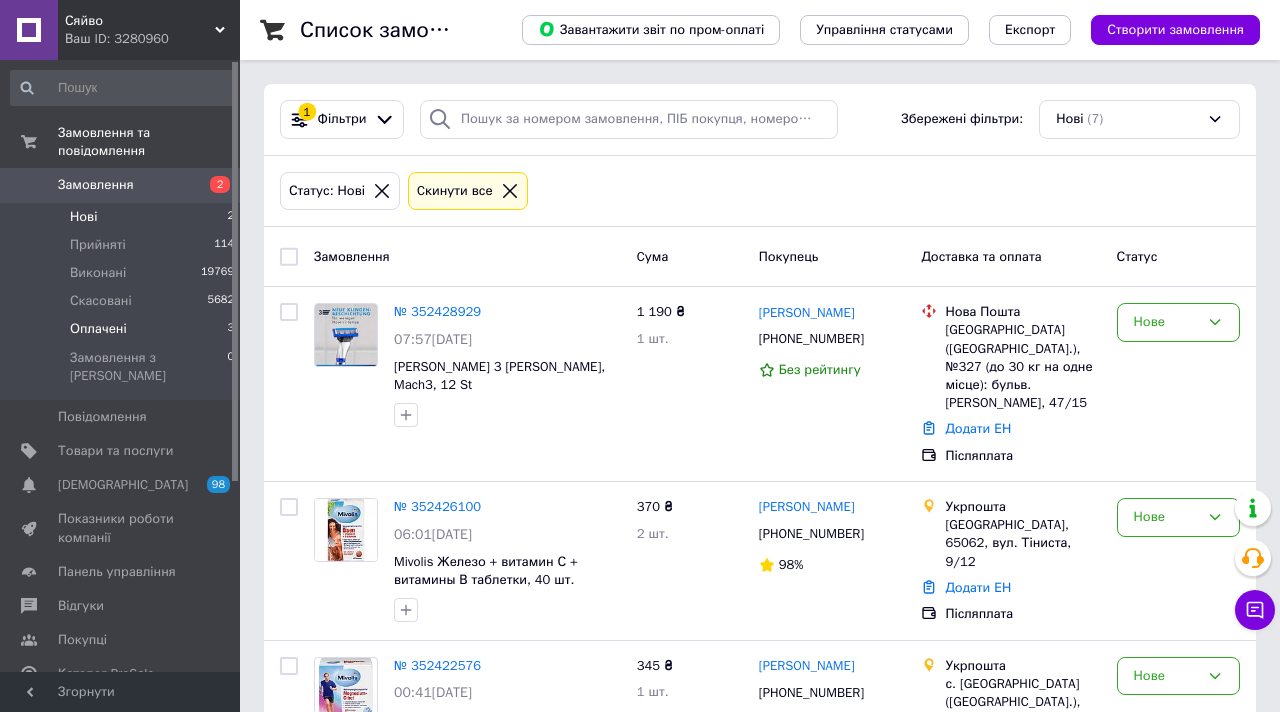 click on "Оплачені 3" at bounding box center [123, 329] 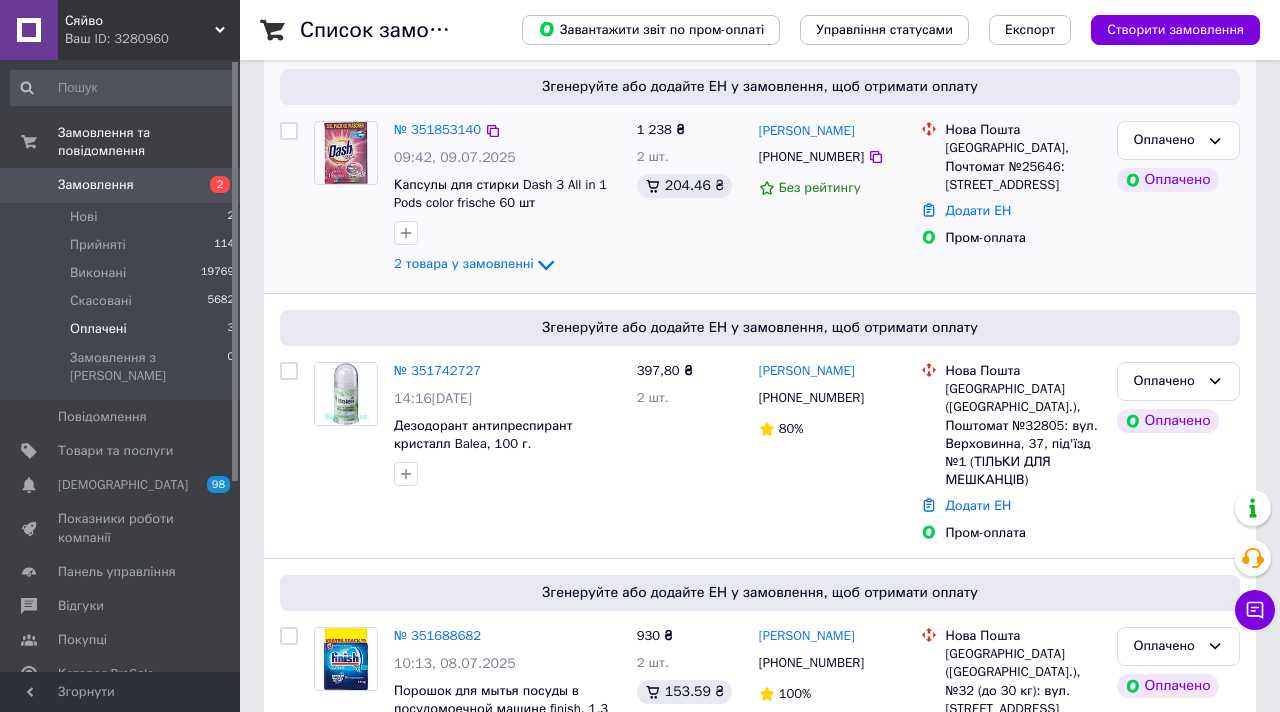 scroll, scrollTop: 543, scrollLeft: 0, axis: vertical 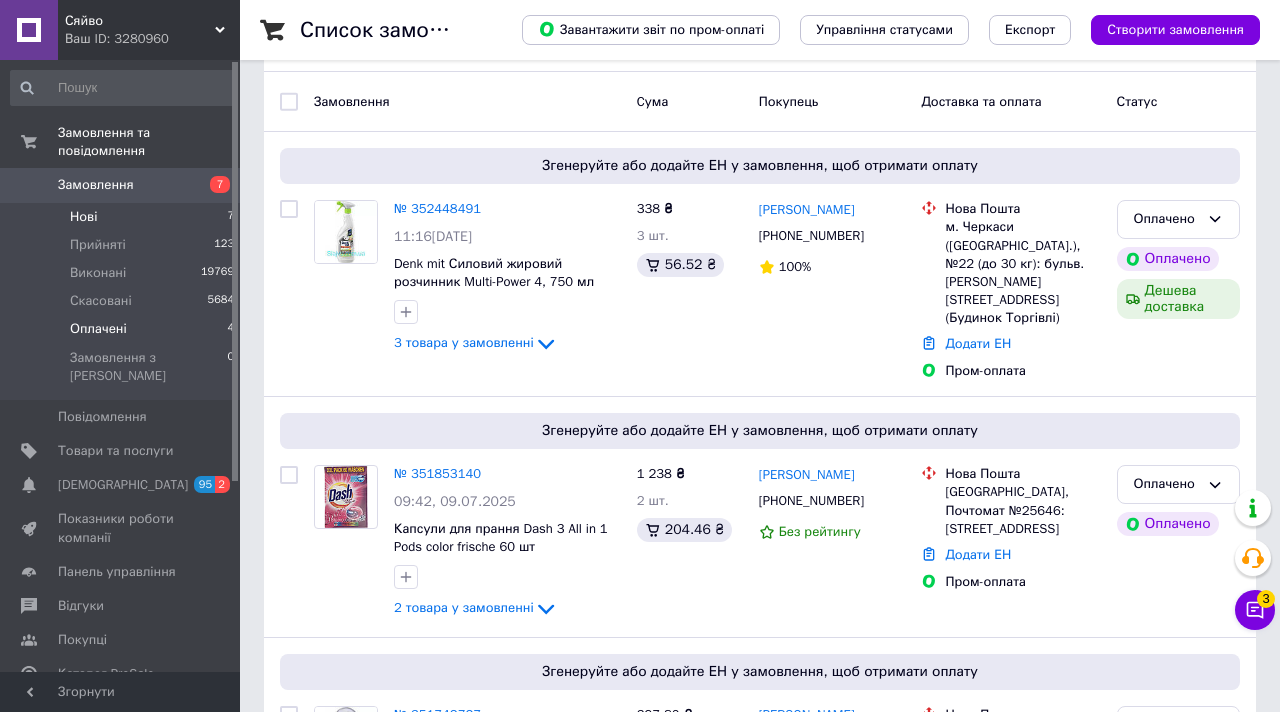 click on "Нові 7" at bounding box center (123, 217) 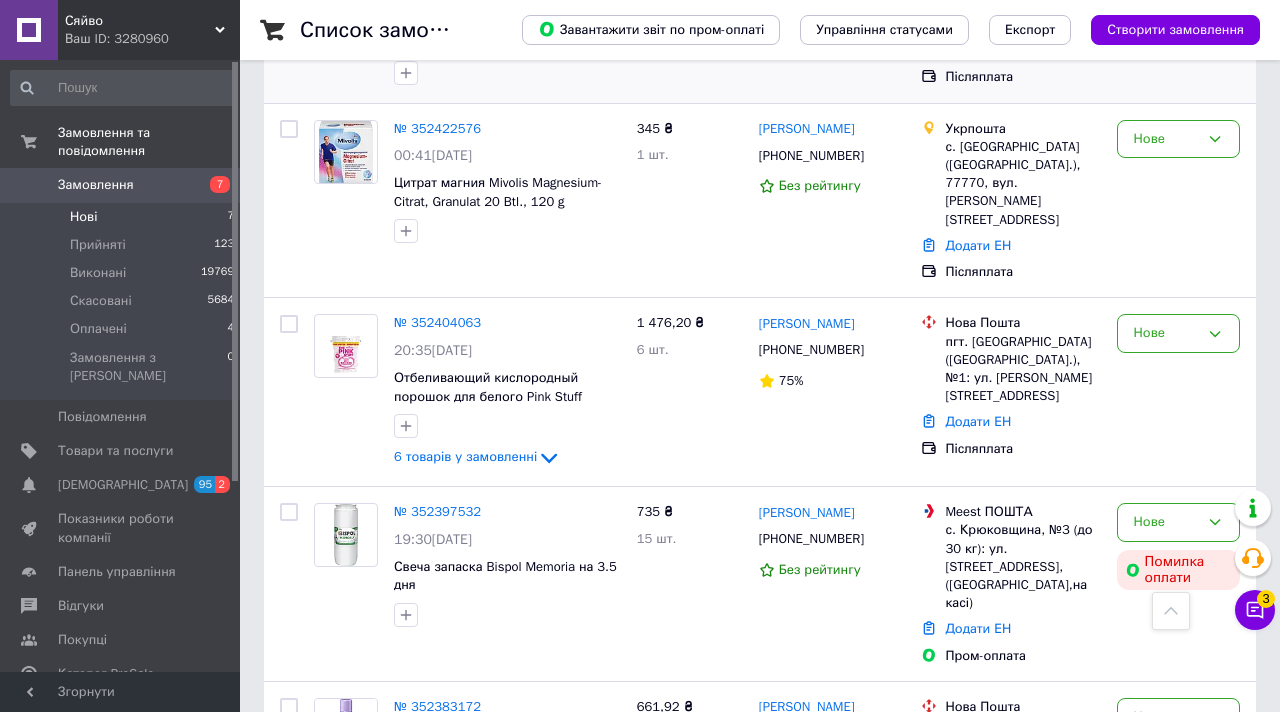 scroll, scrollTop: 538, scrollLeft: 0, axis: vertical 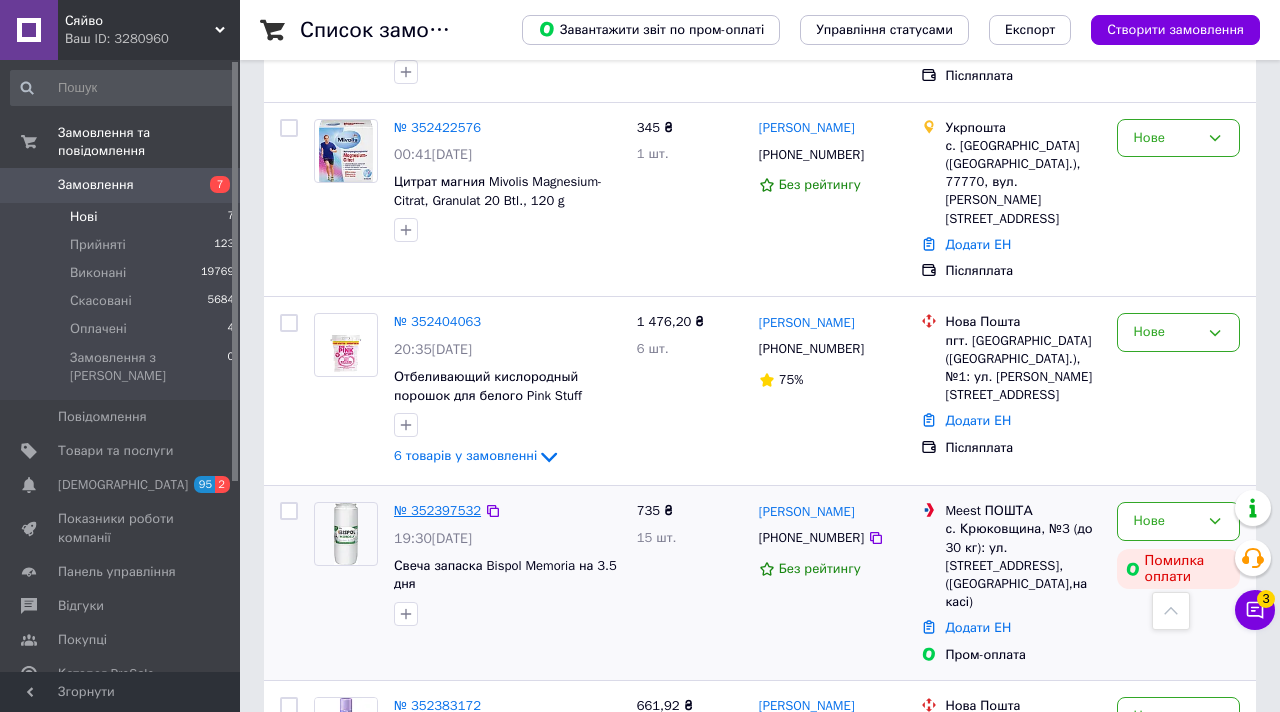 click on "№ 352397532" at bounding box center [437, 510] 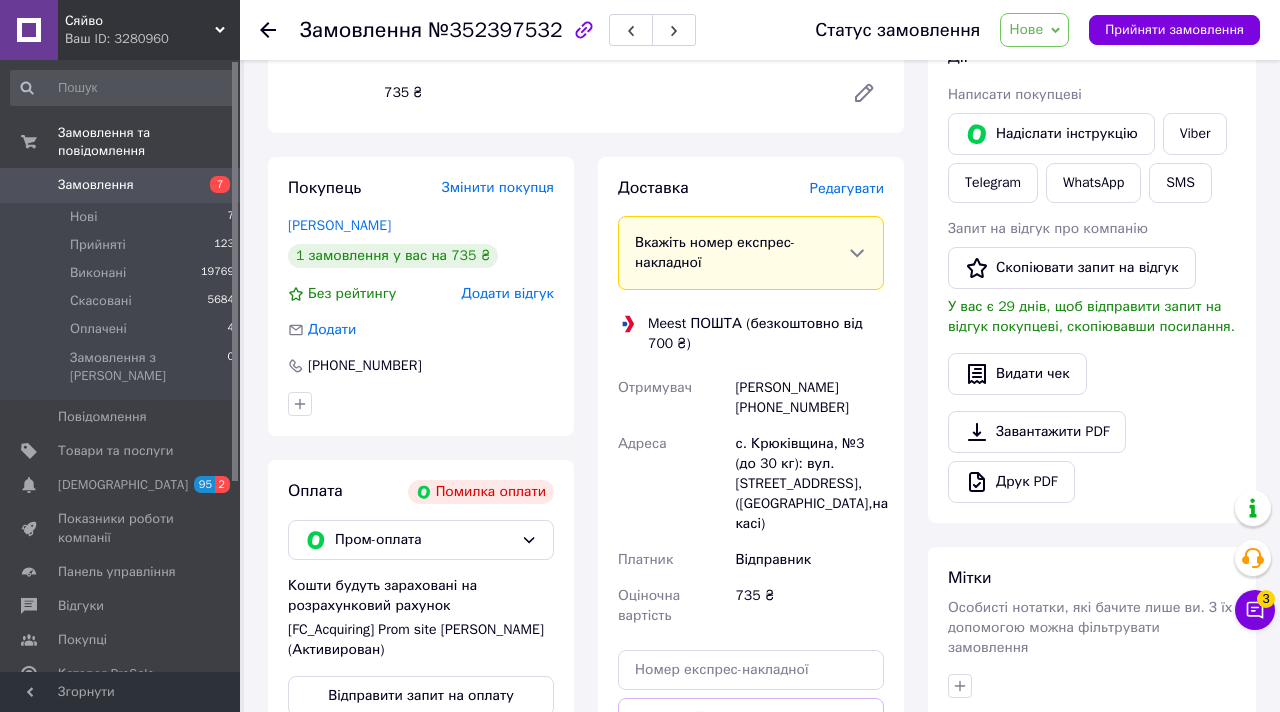 scroll, scrollTop: 283, scrollLeft: 0, axis: vertical 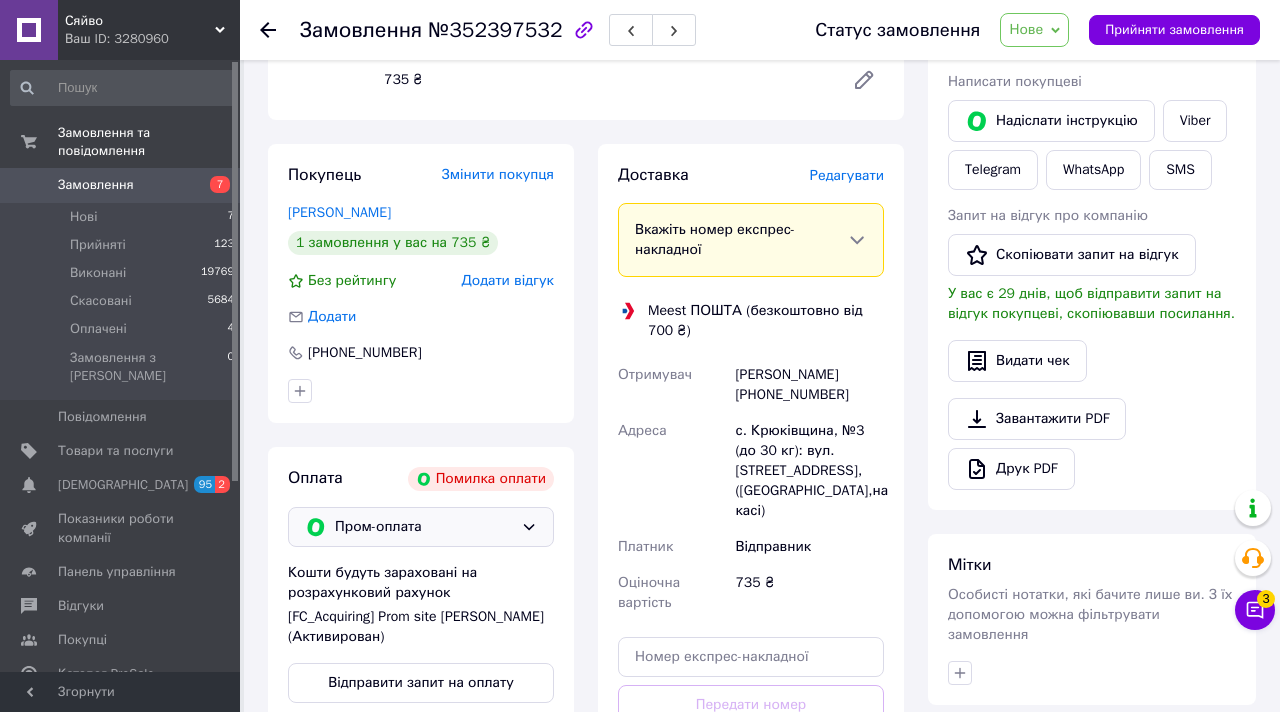 click 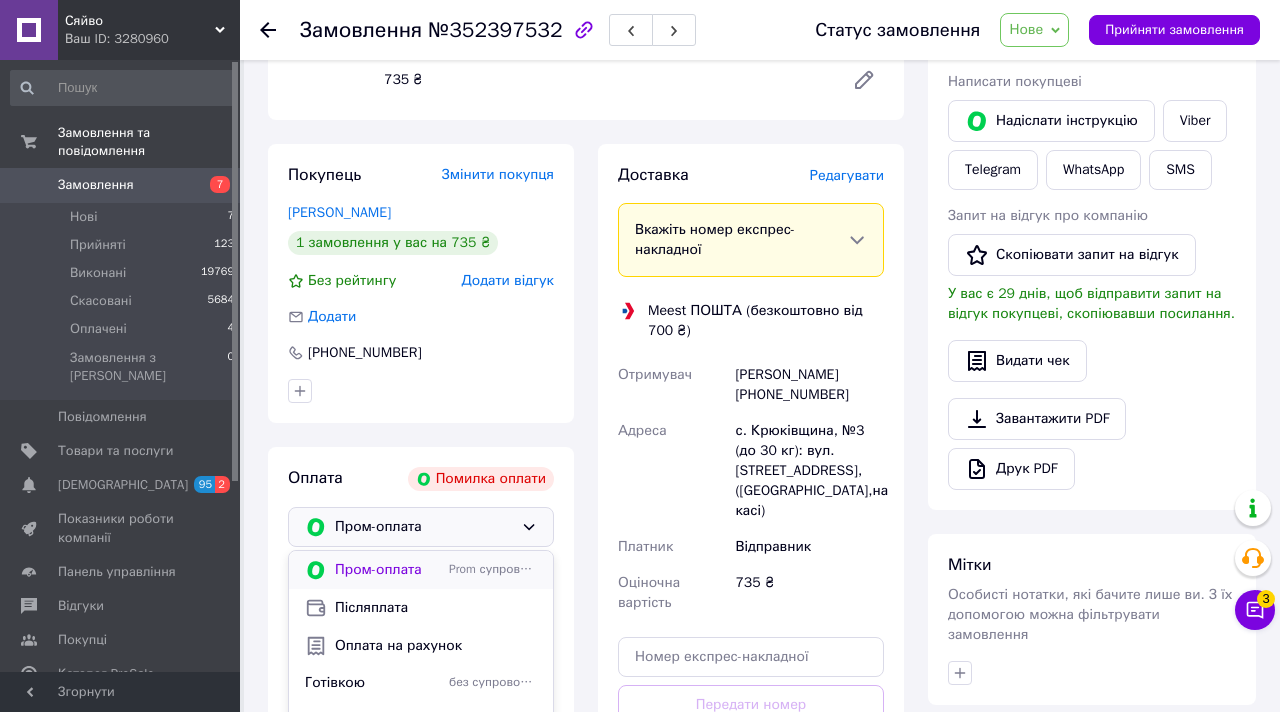 scroll, scrollTop: 50, scrollLeft: 0, axis: vertical 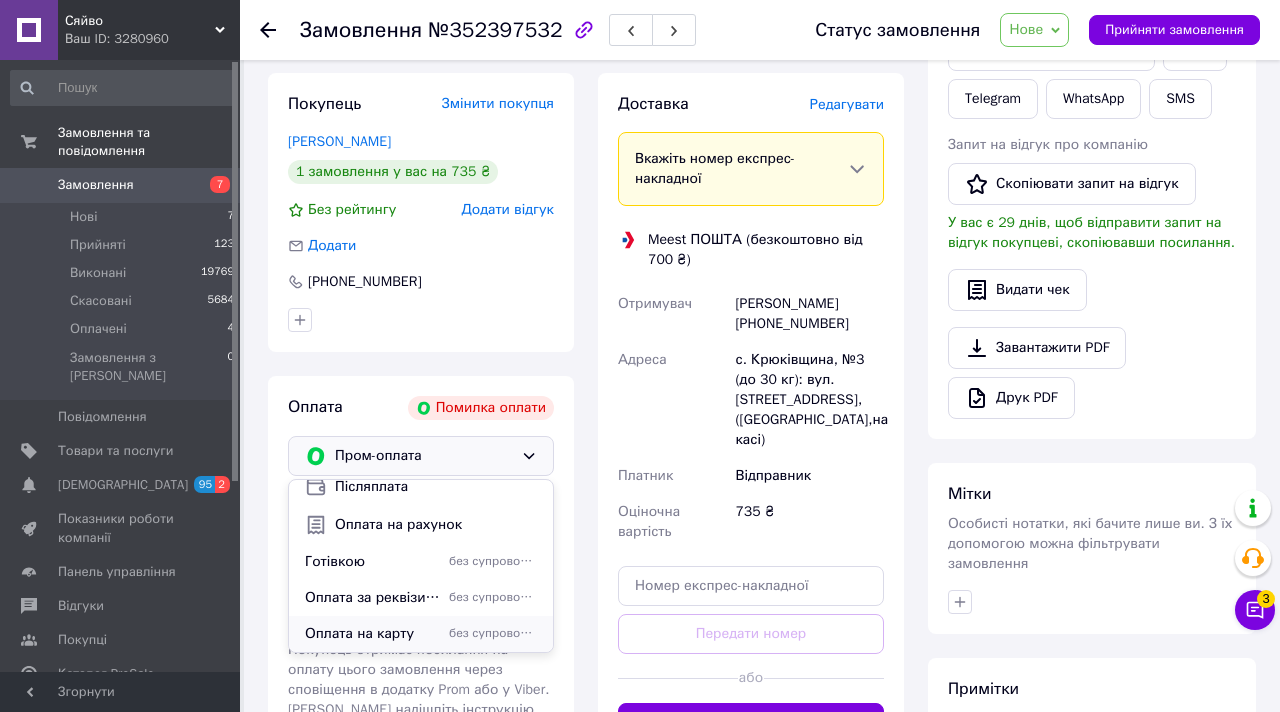 click on "Оплата на карту" at bounding box center [373, 634] 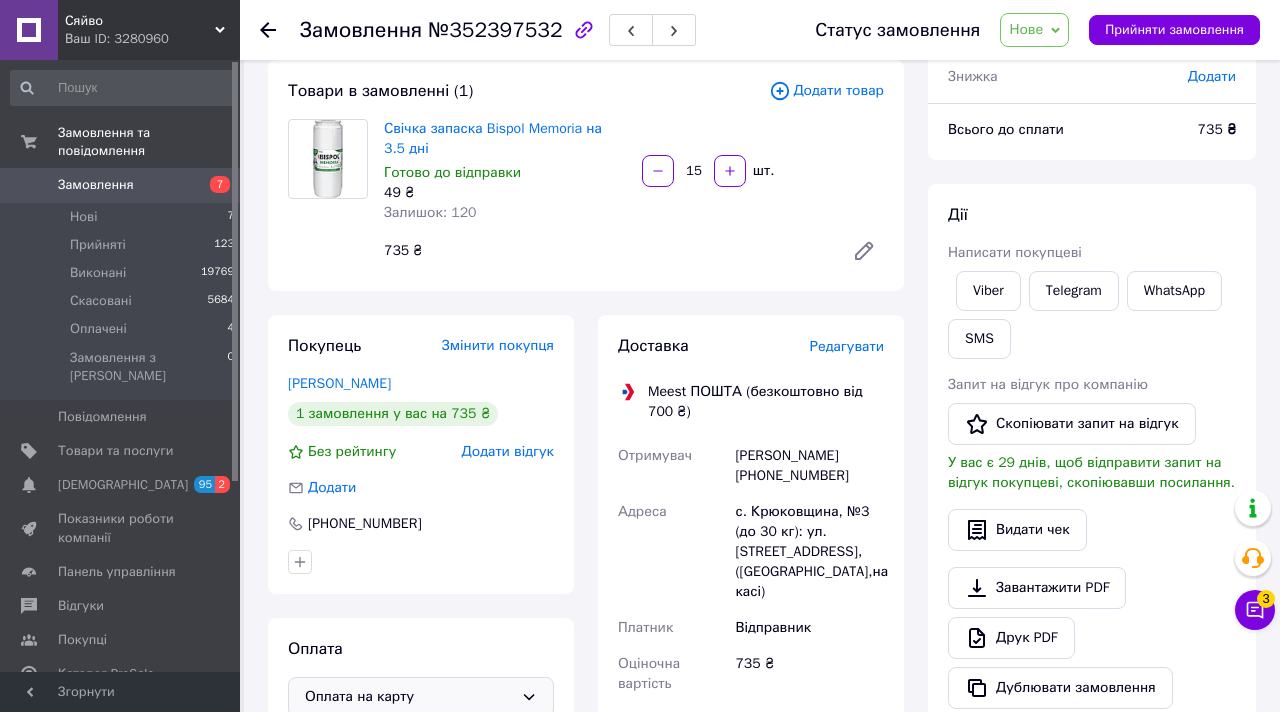 scroll, scrollTop: 114, scrollLeft: 0, axis: vertical 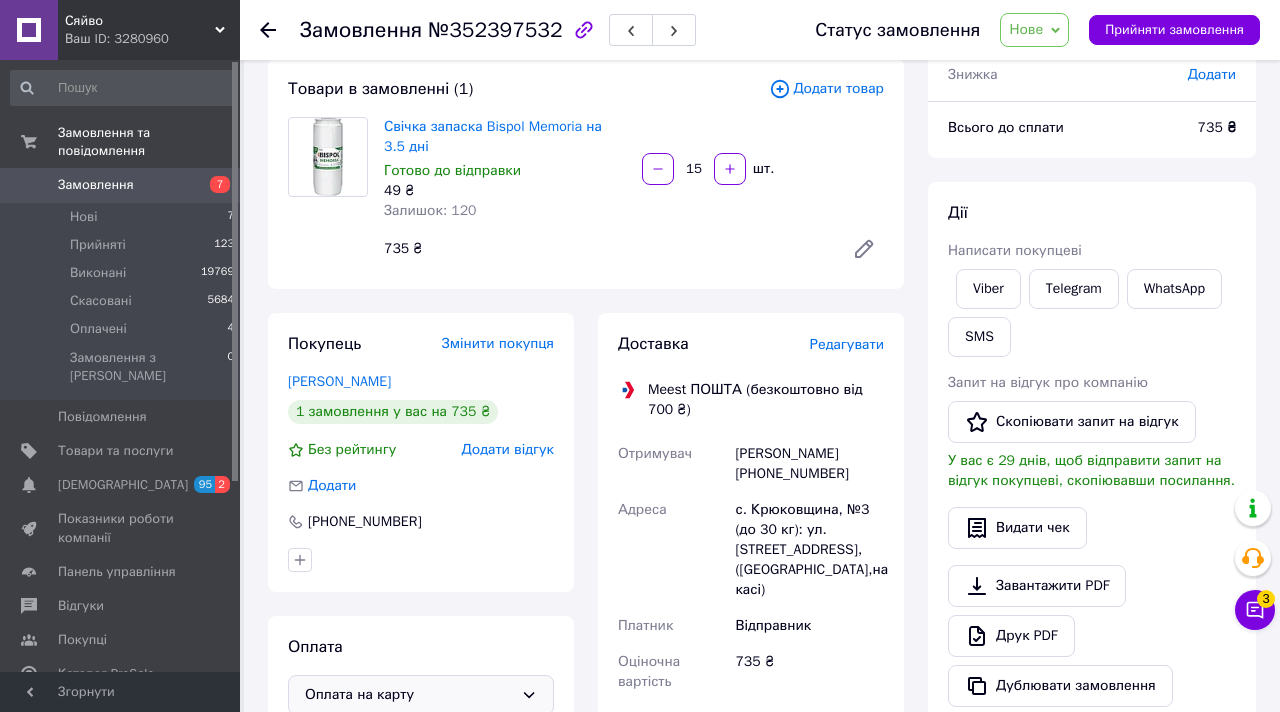 click on "Редагувати" at bounding box center (847, 344) 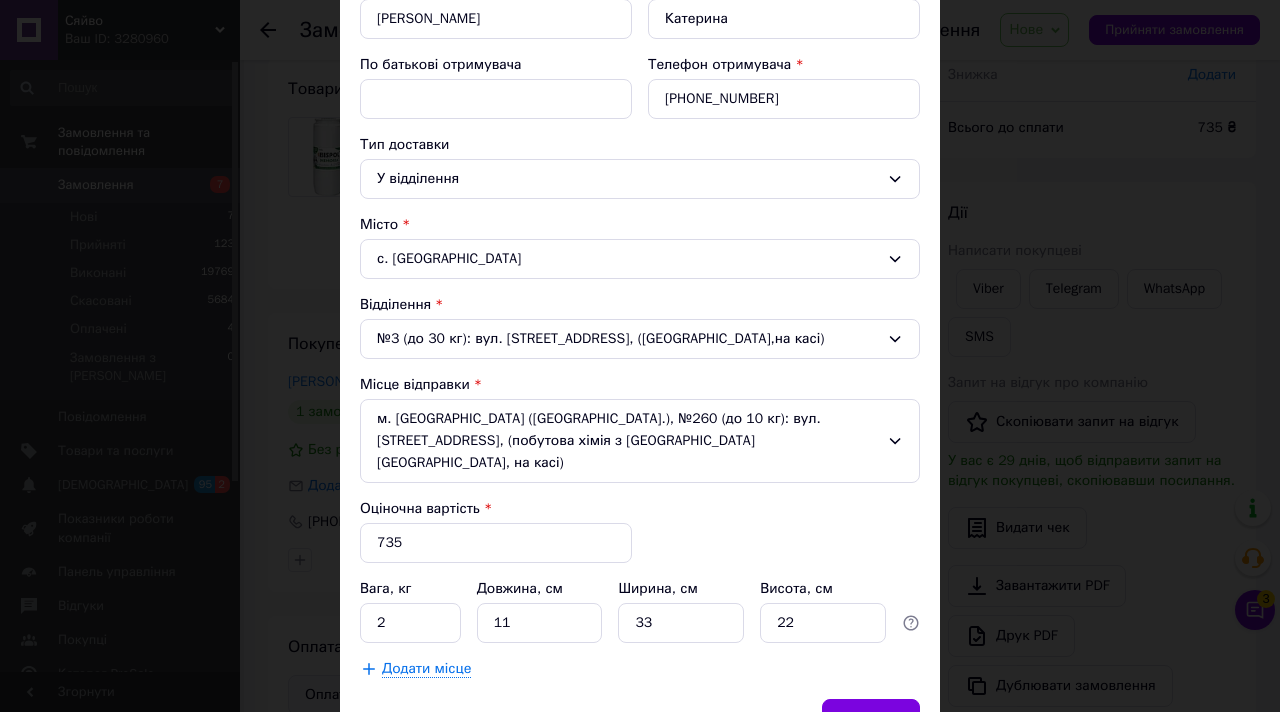 scroll, scrollTop: 431, scrollLeft: 0, axis: vertical 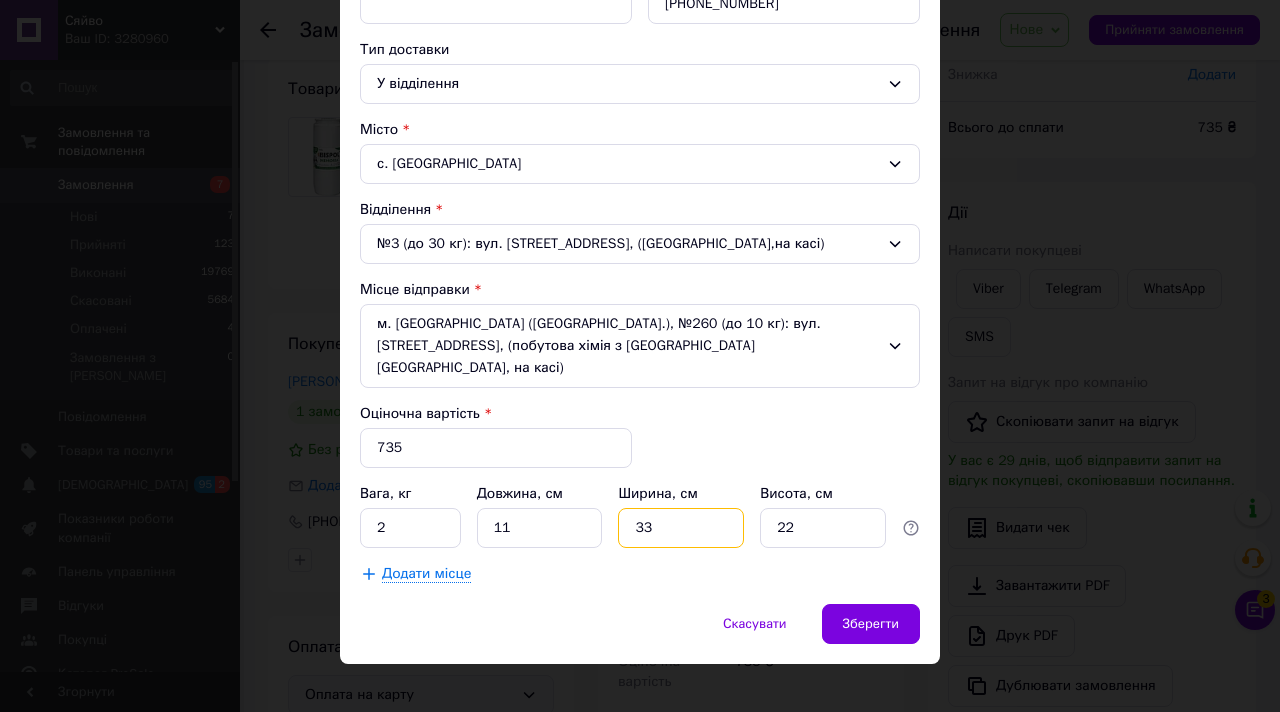 click on "33" at bounding box center (681, 528) 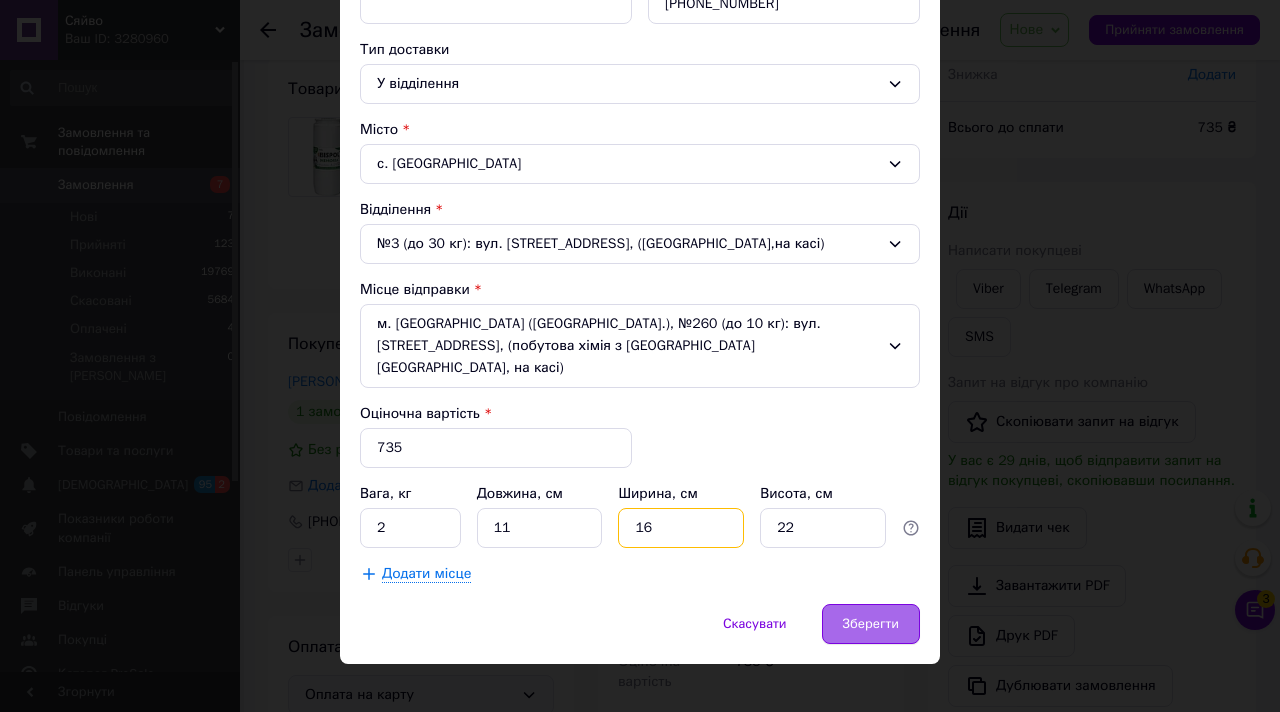type on "16" 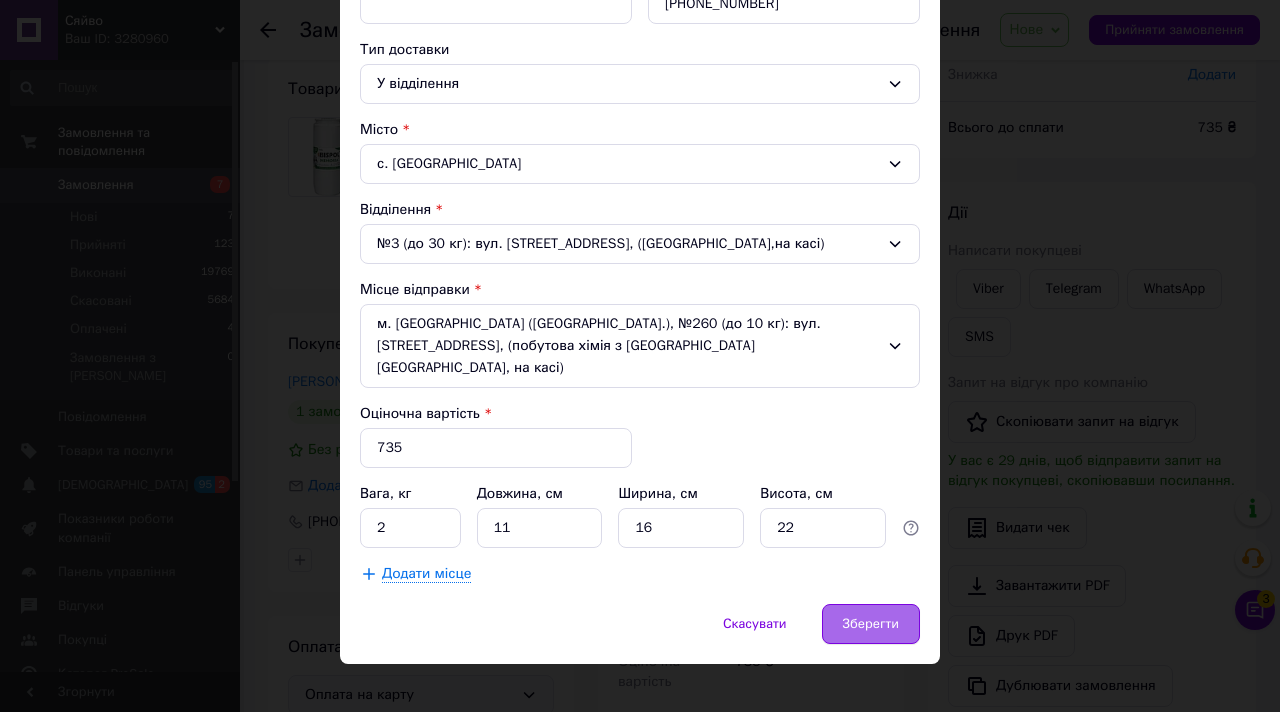 click on "Зберегти" at bounding box center [871, 624] 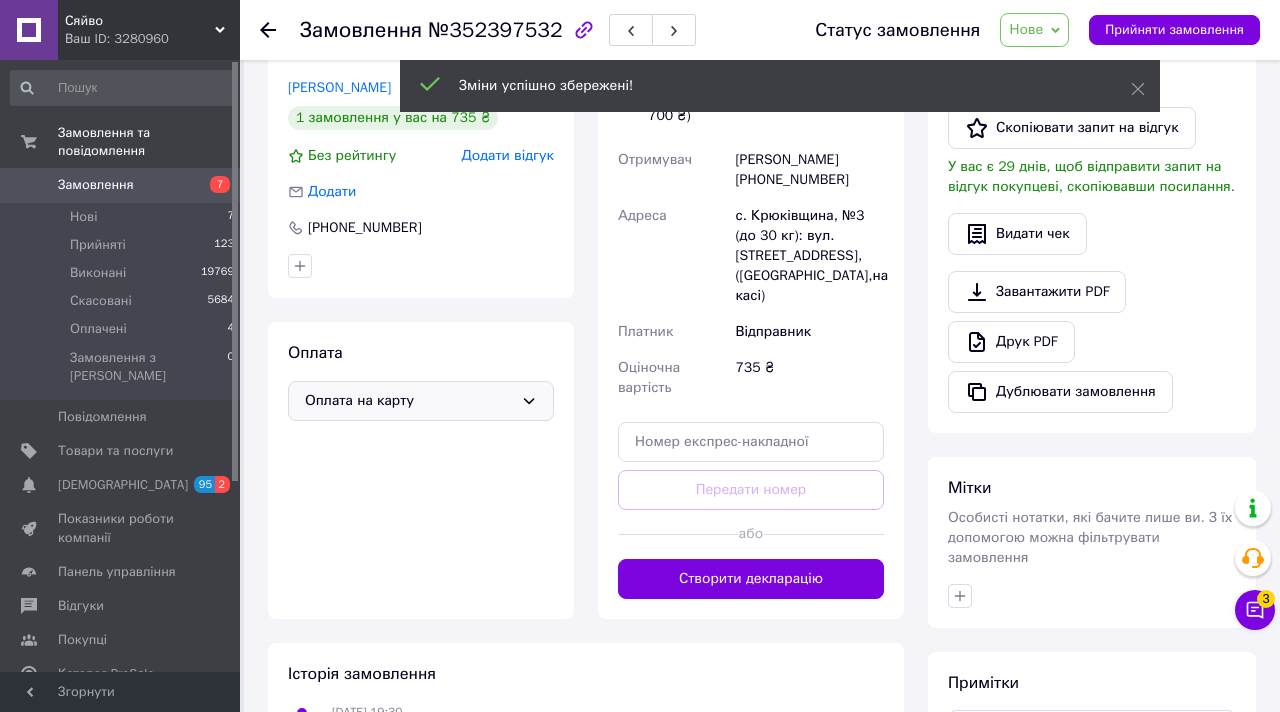 scroll, scrollTop: 422, scrollLeft: 0, axis: vertical 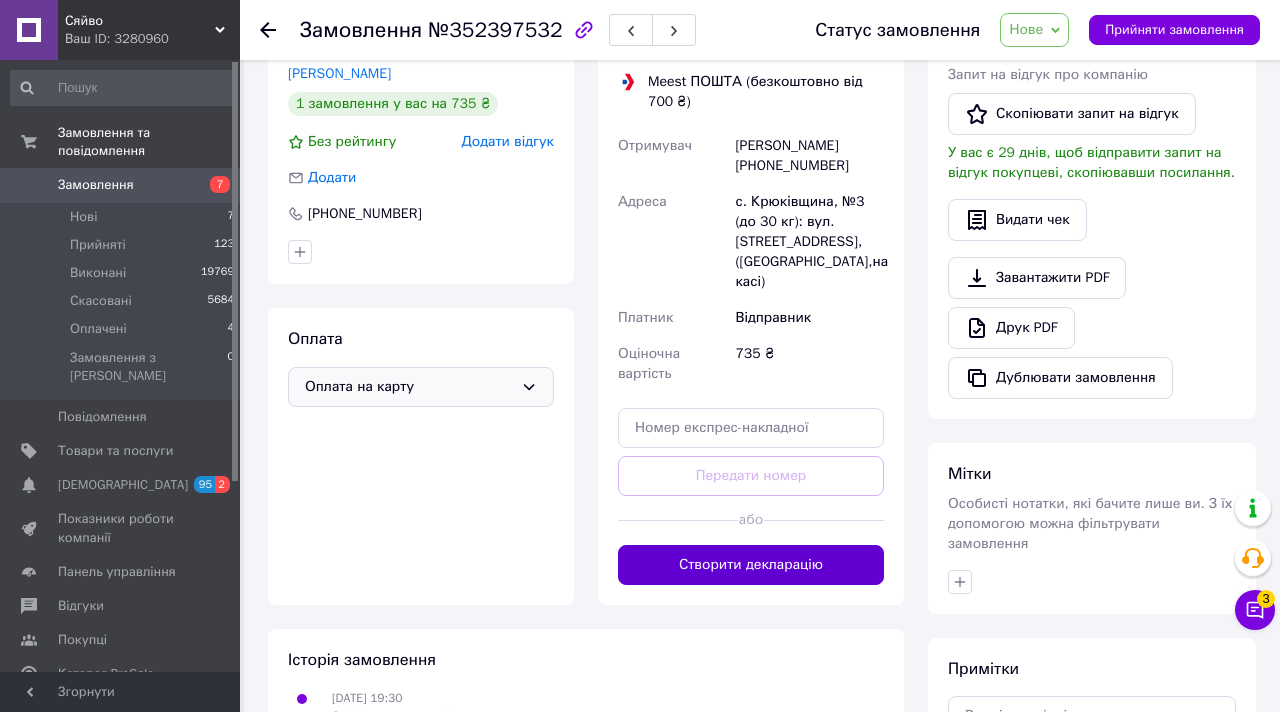 click on "Створити декларацію" at bounding box center [751, 565] 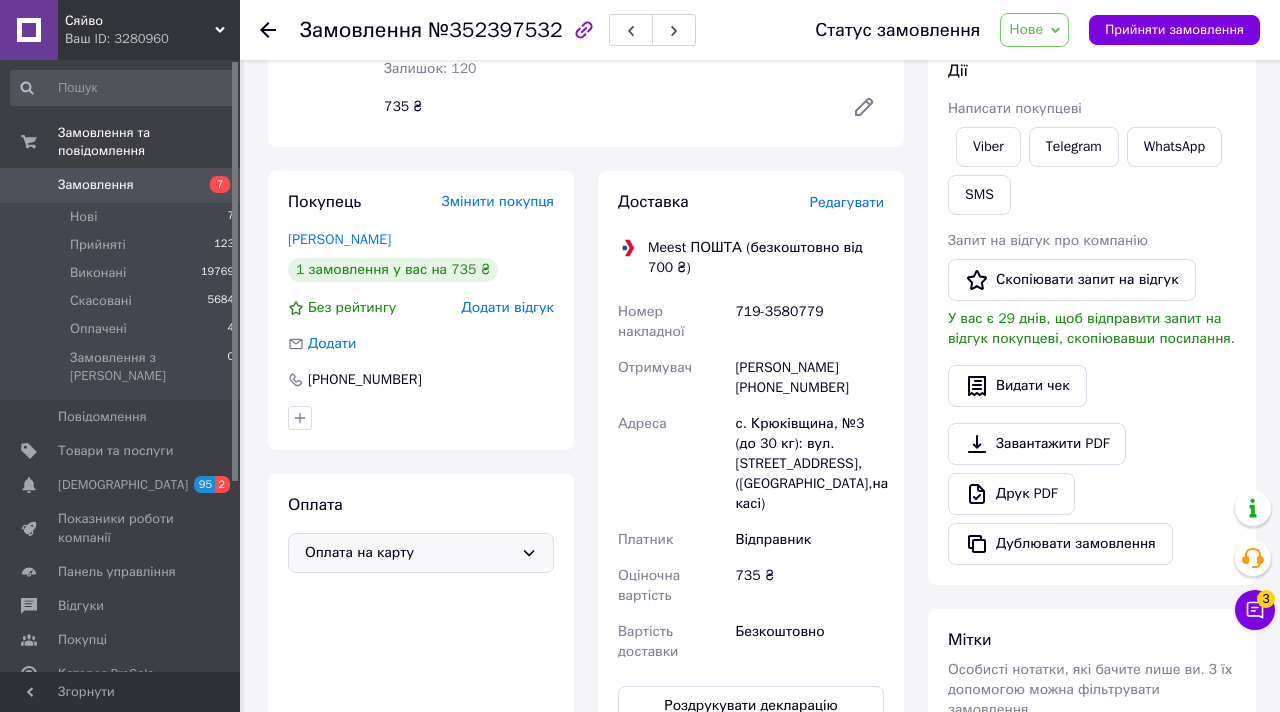 scroll, scrollTop: 255, scrollLeft: 0, axis: vertical 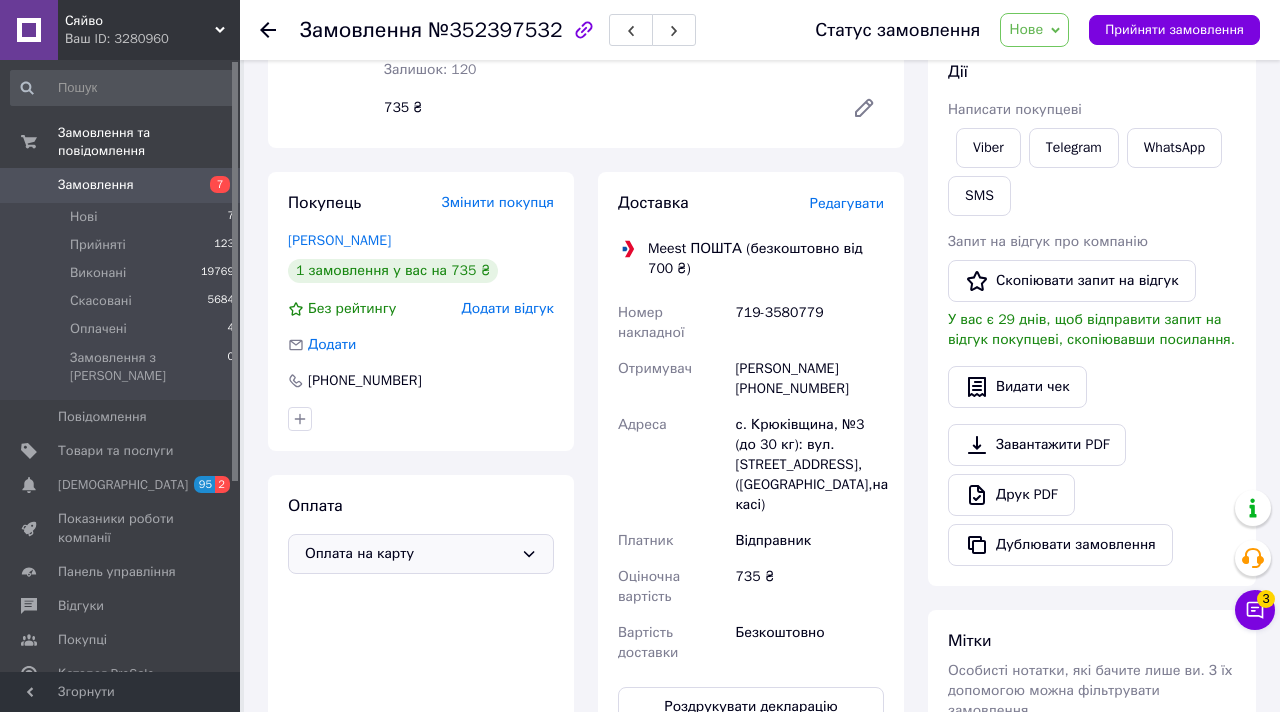 click on "[PERSON_NAME] [PHONE_NUMBER]" at bounding box center [809, 379] 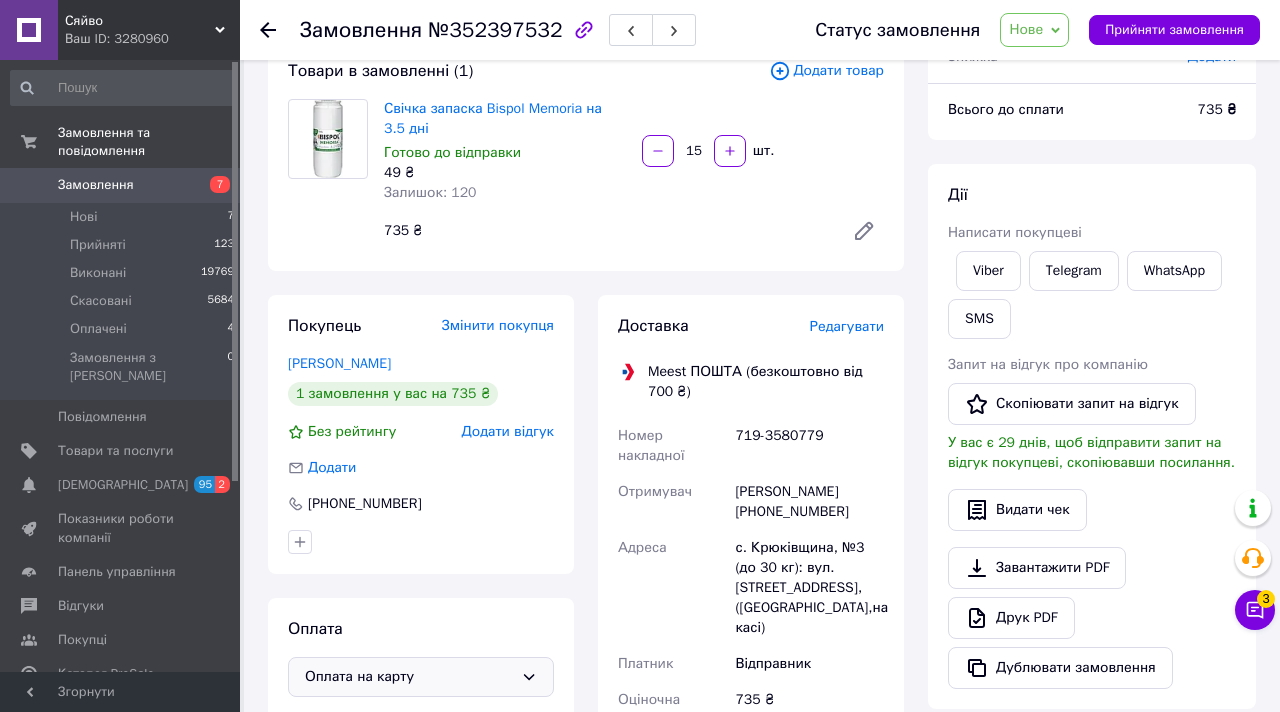 scroll, scrollTop: 133, scrollLeft: 0, axis: vertical 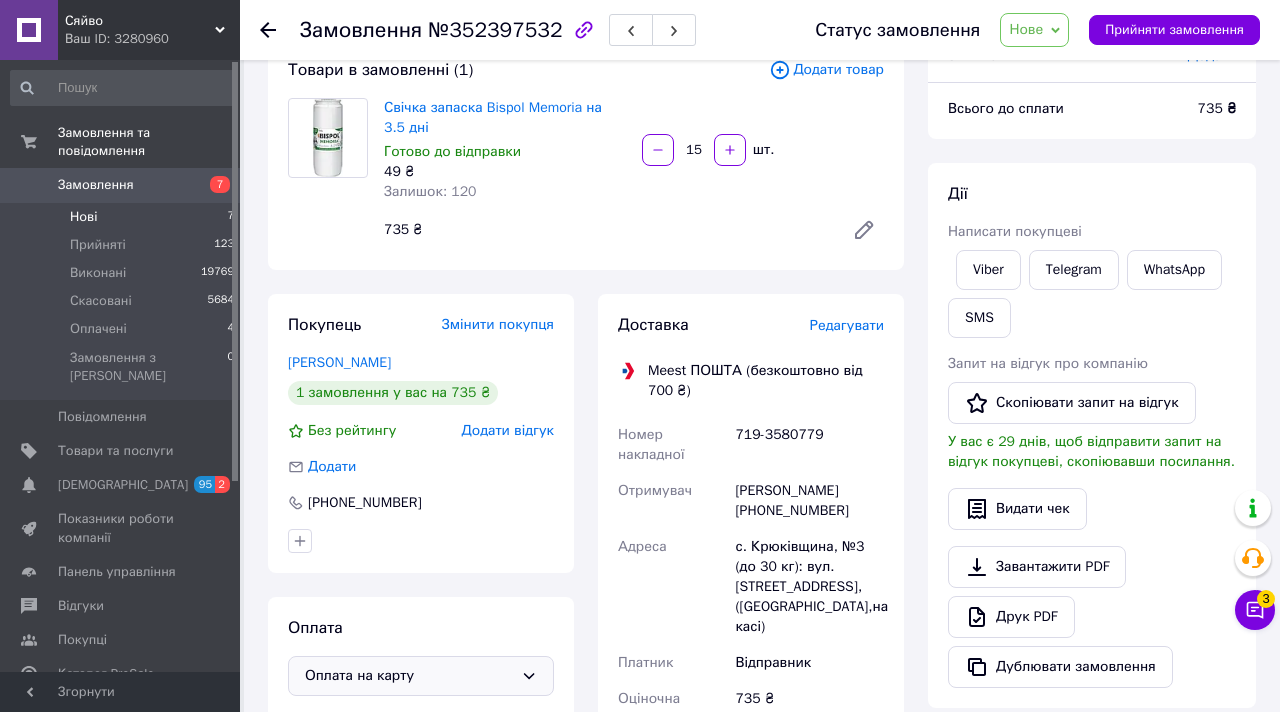 click on "Нові 7" at bounding box center (123, 217) 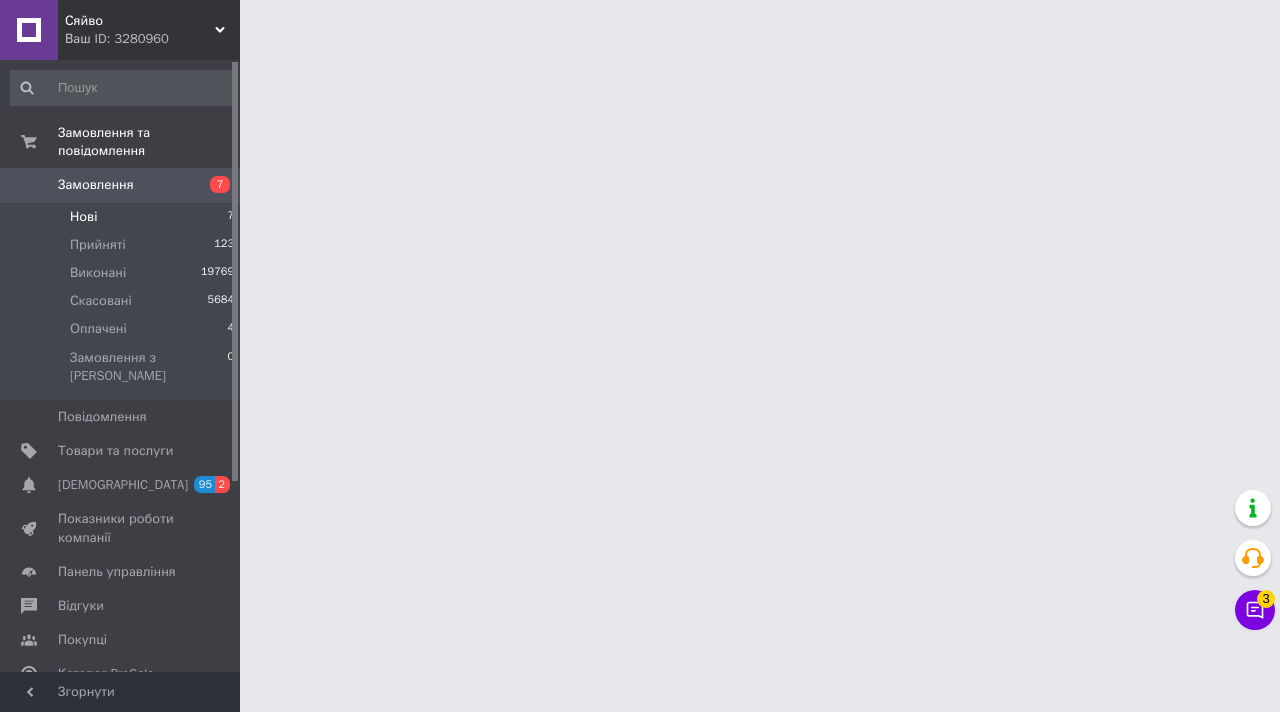 scroll, scrollTop: 0, scrollLeft: 0, axis: both 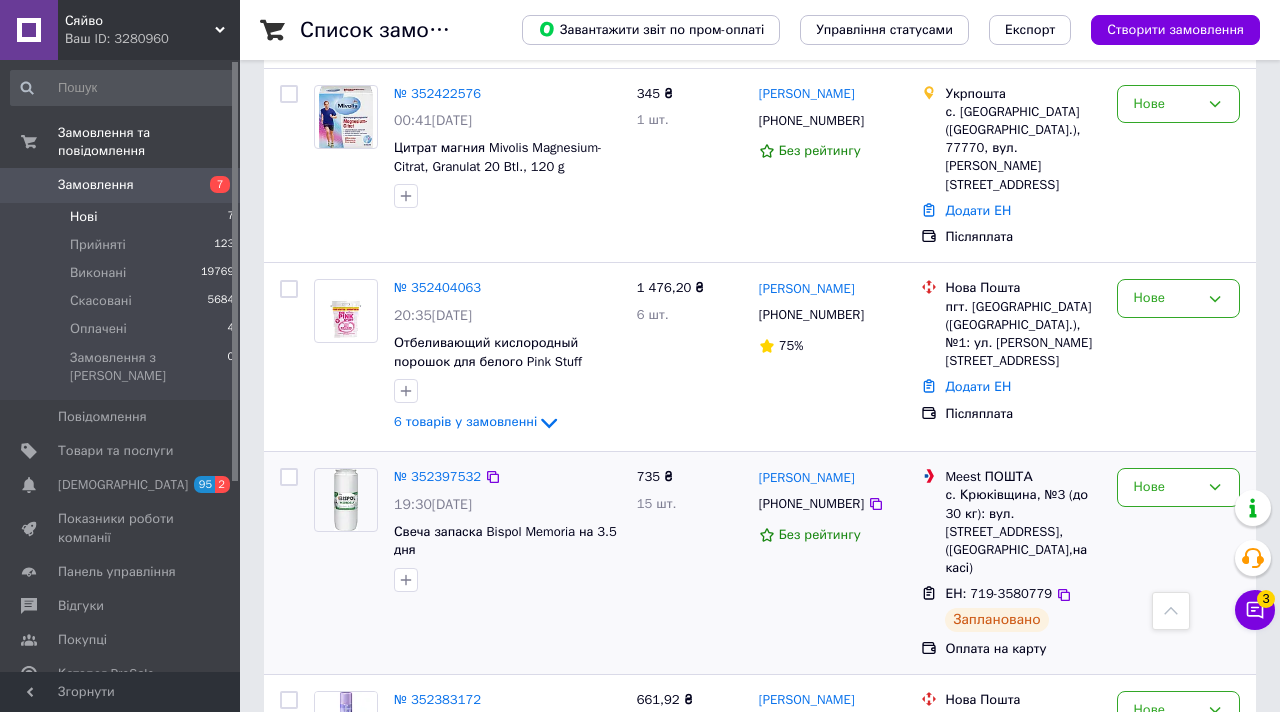 click on "№ 352397532" at bounding box center [437, 477] 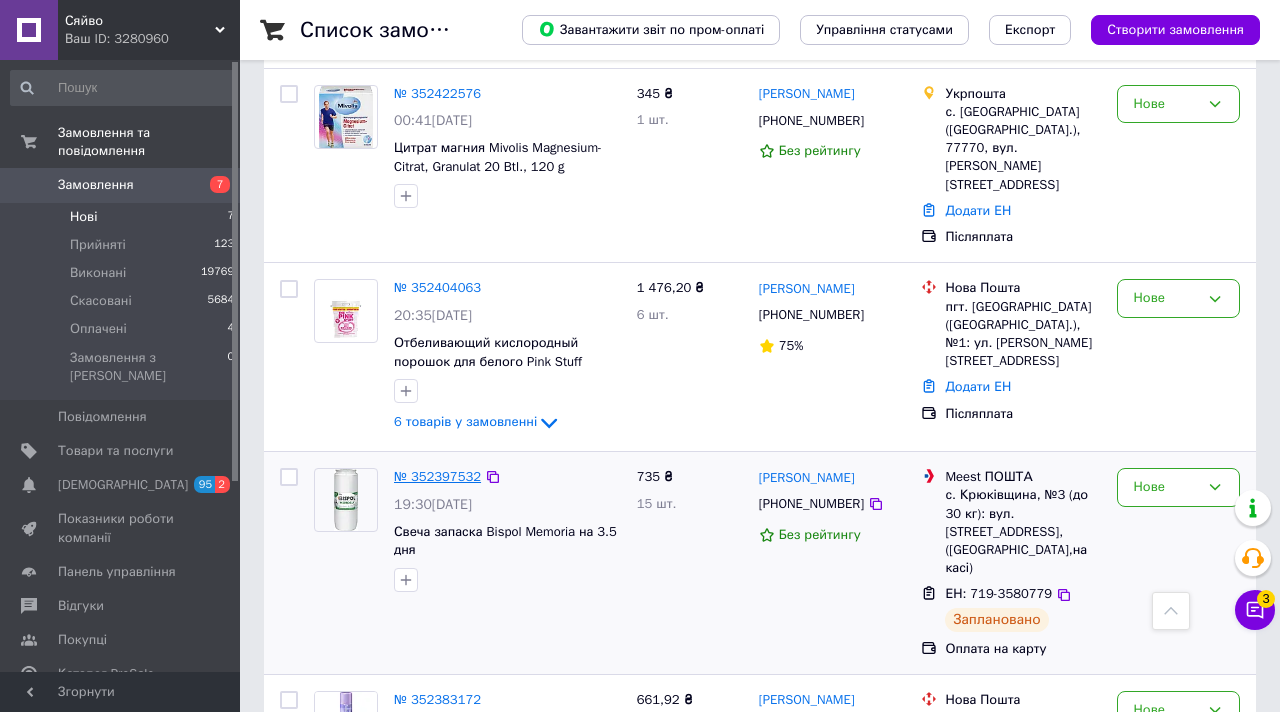 click on "№ 352397532" at bounding box center [437, 476] 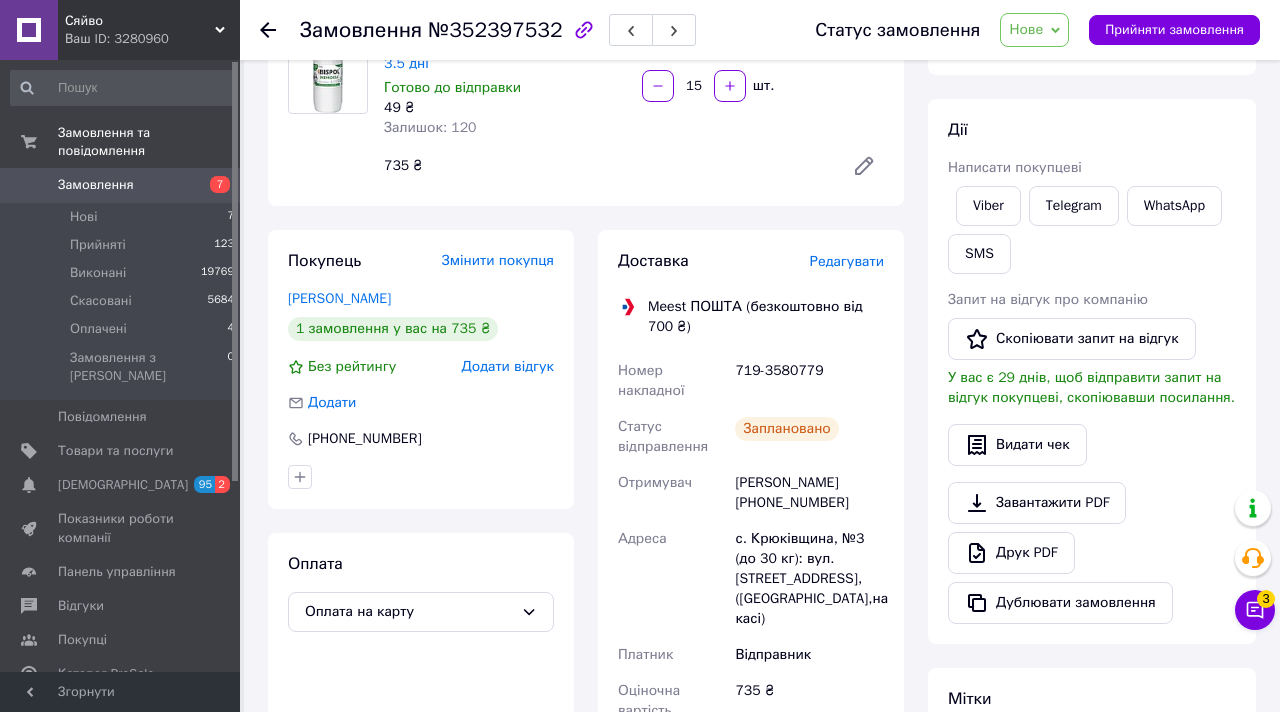 scroll, scrollTop: 139, scrollLeft: 0, axis: vertical 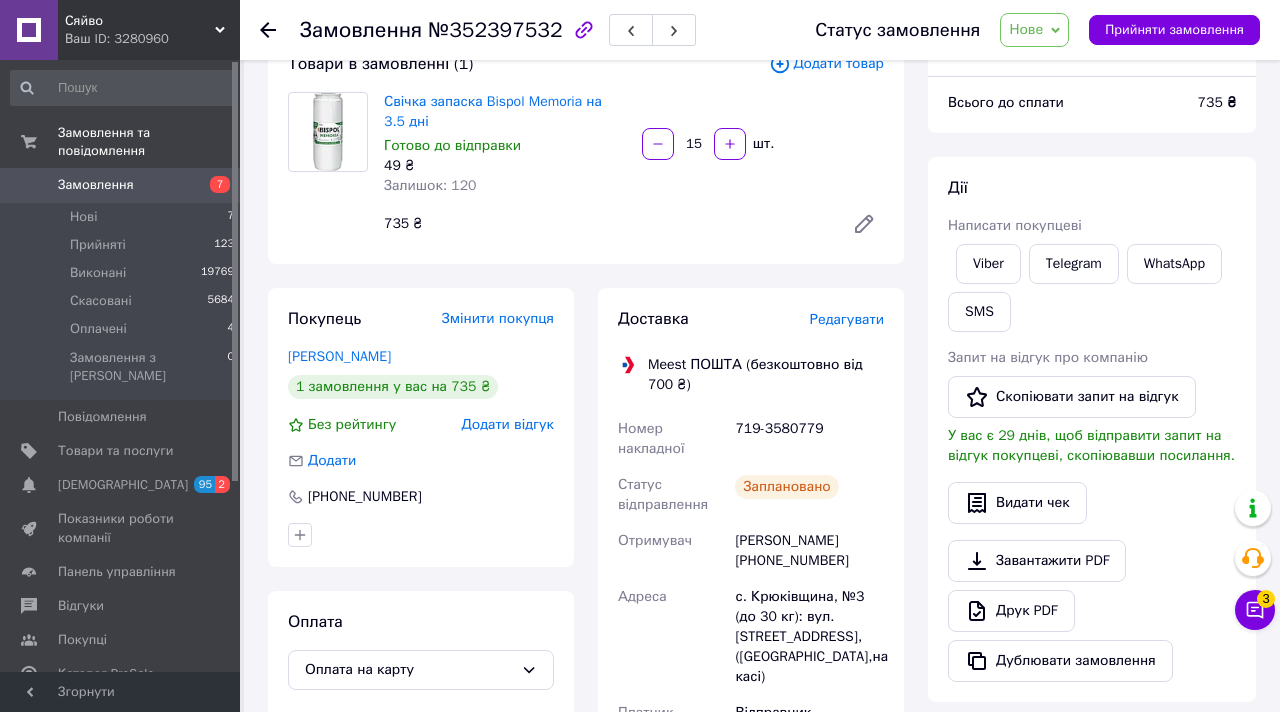 click on "[PERSON_NAME] [PHONE_NUMBER]" at bounding box center (809, 551) 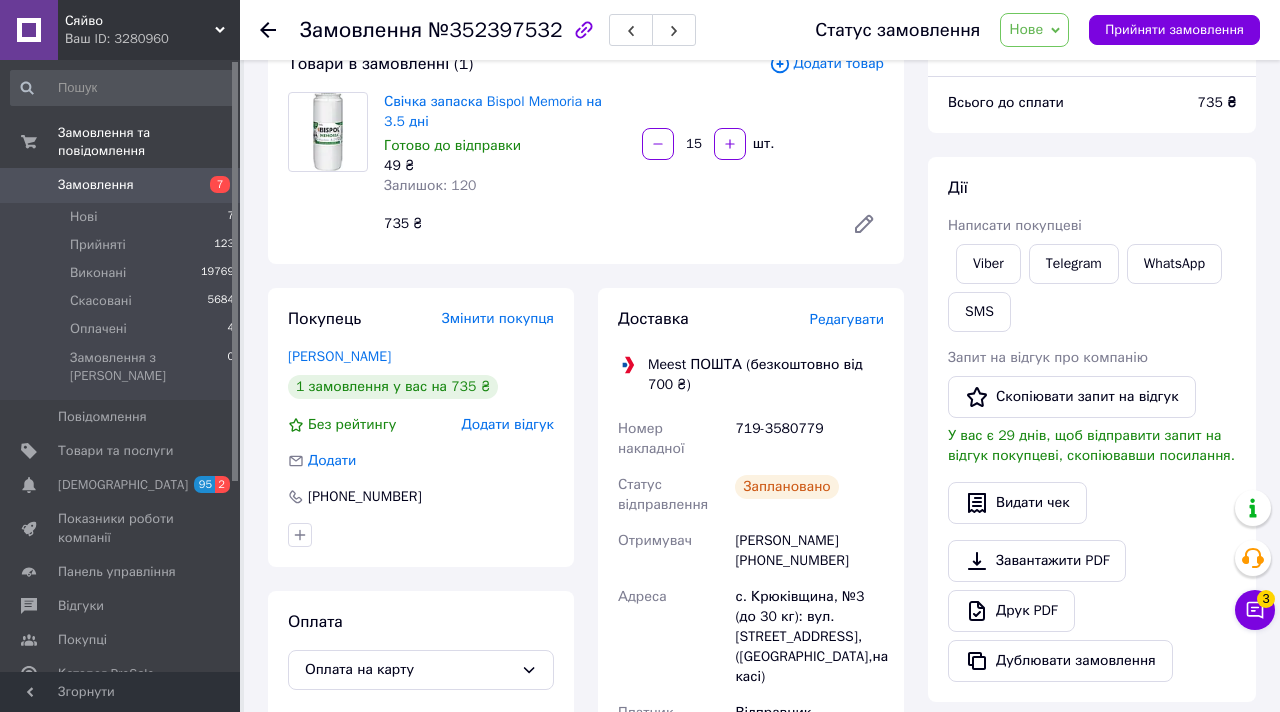copy on "380954600590" 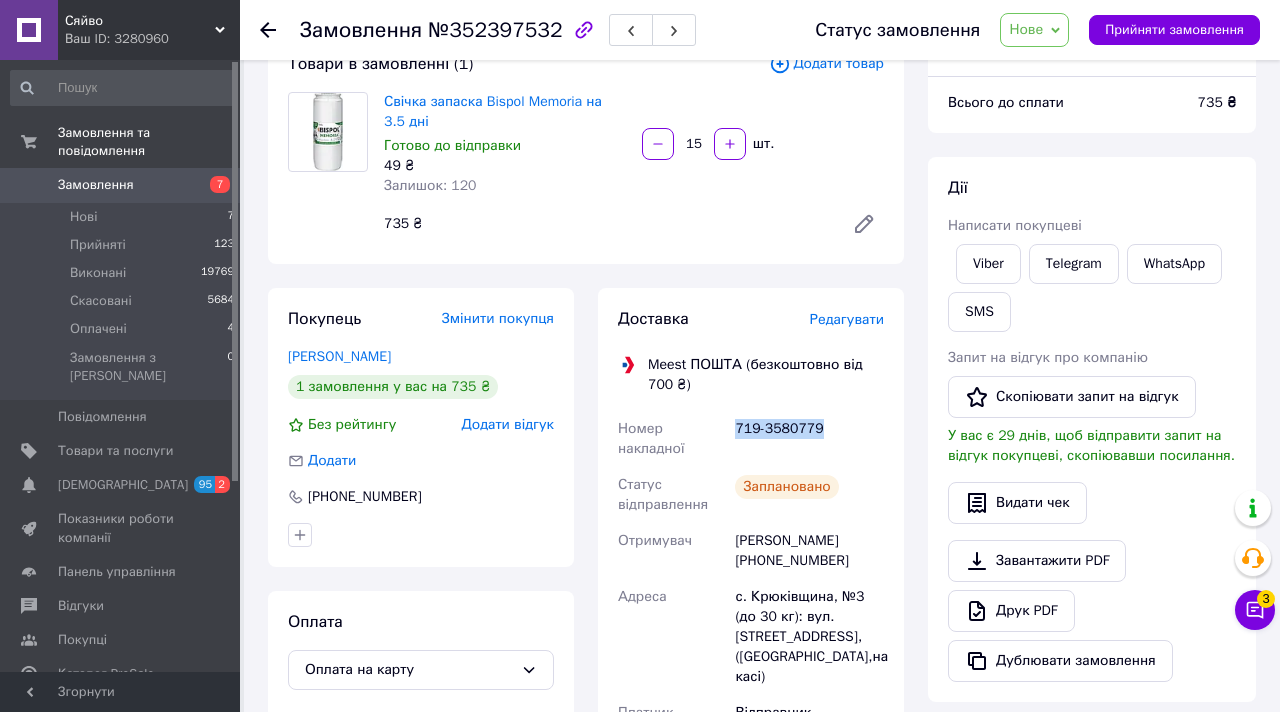 drag, startPoint x: 735, startPoint y: 424, endPoint x: 850, endPoint y: 433, distance: 115.35164 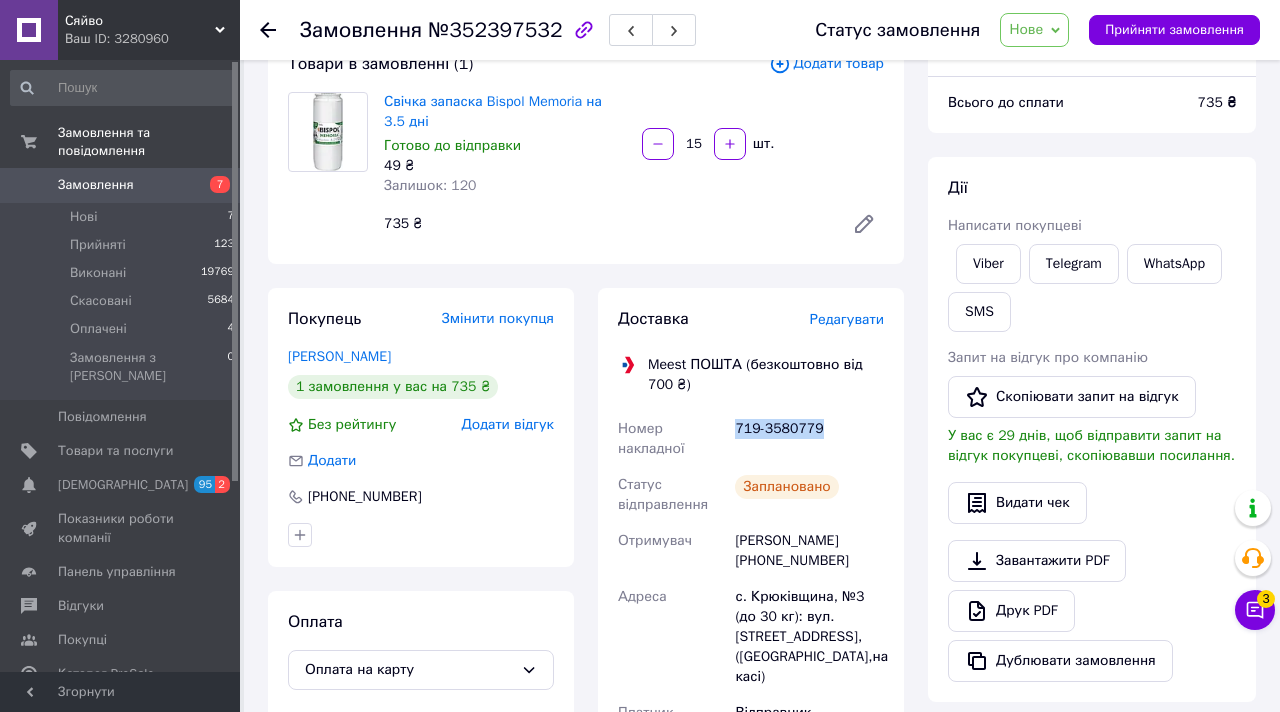 click on "719-3580779" at bounding box center (809, 439) 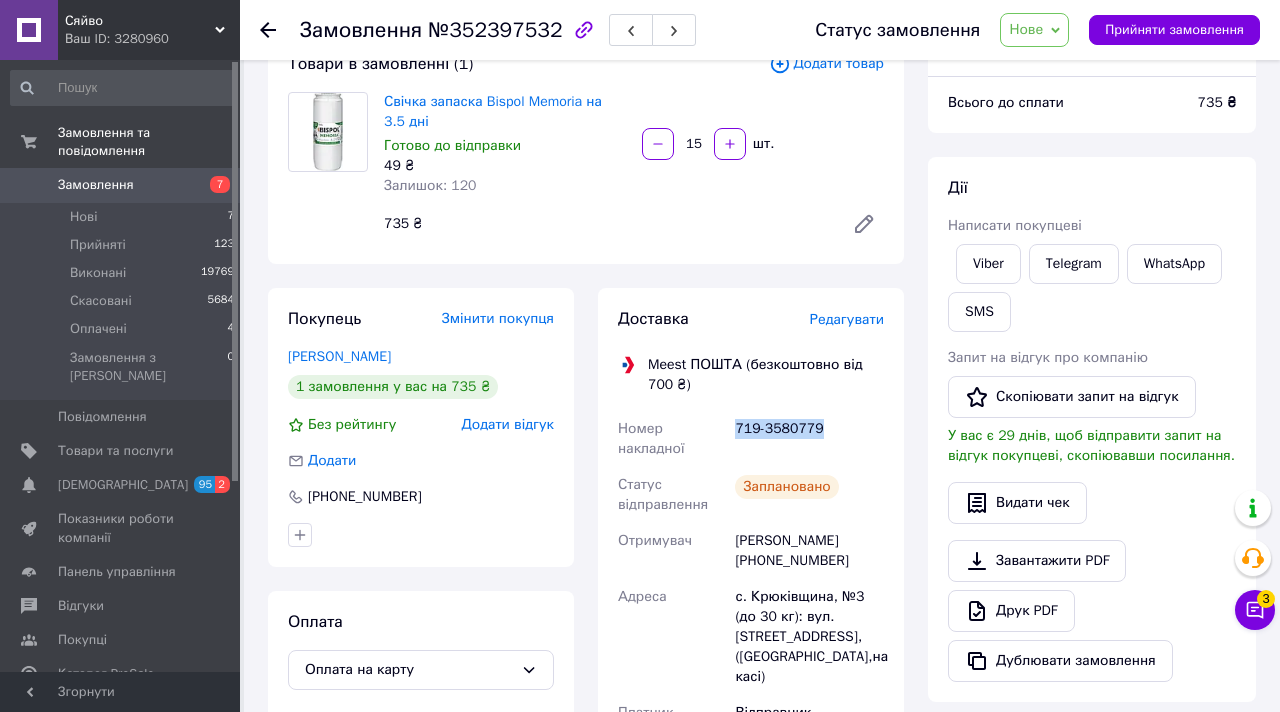 copy on "719-3580779" 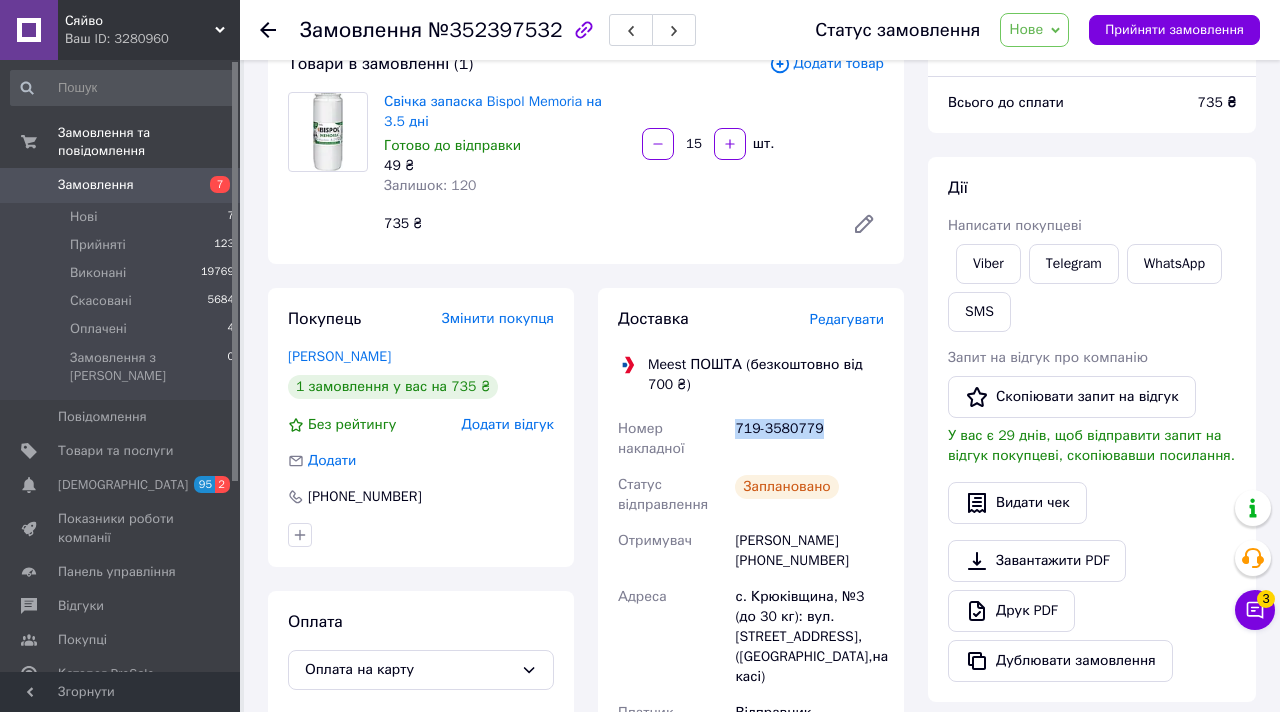 click on "Нове" at bounding box center [1026, 29] 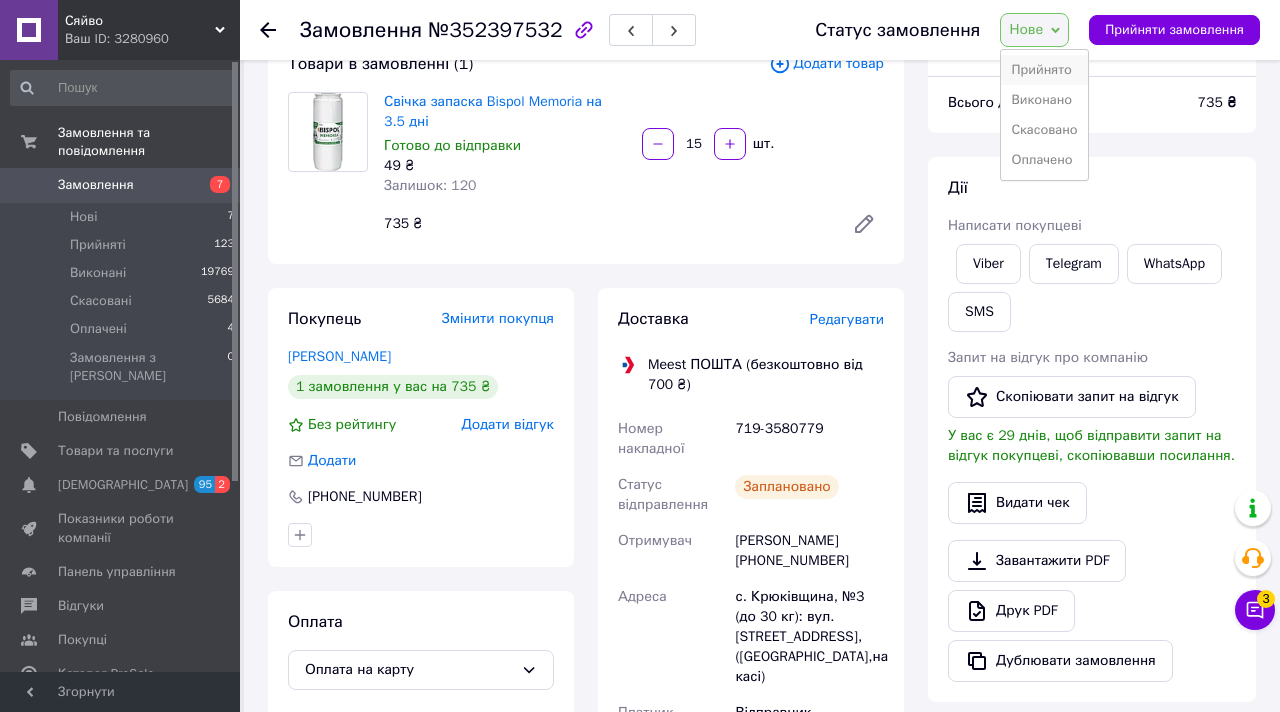 click on "Прийнято" at bounding box center [1044, 70] 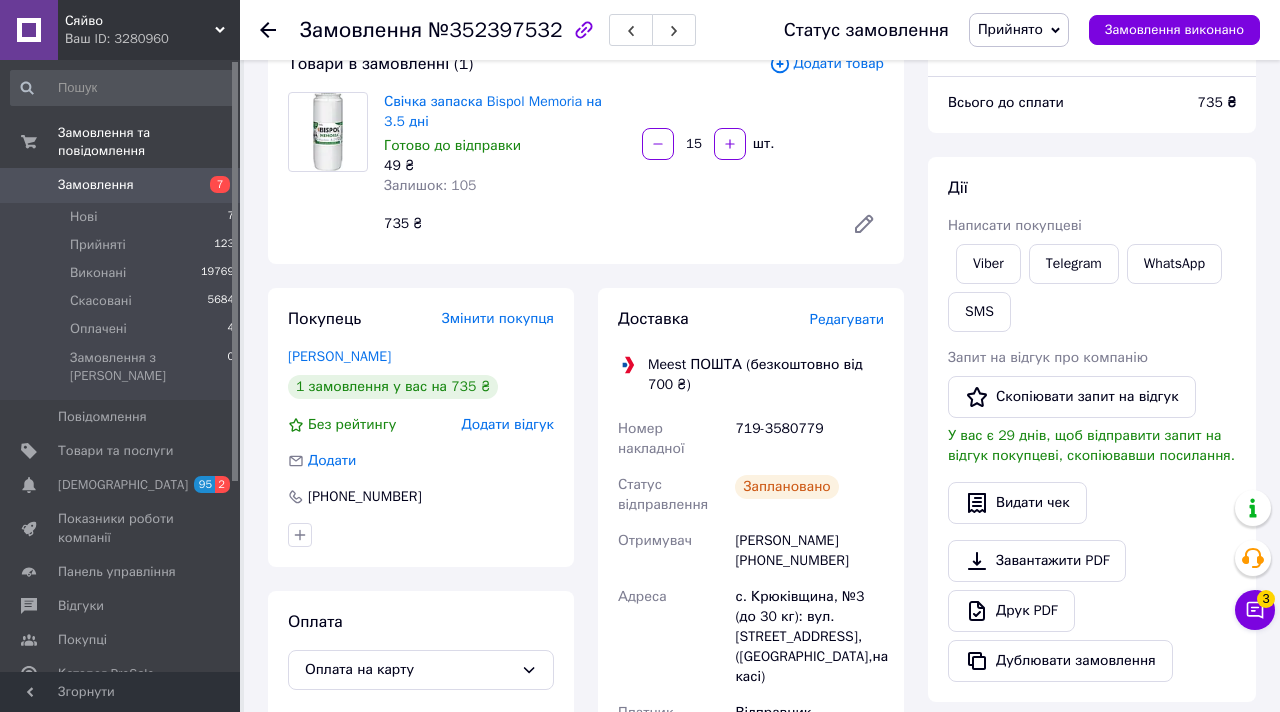 click 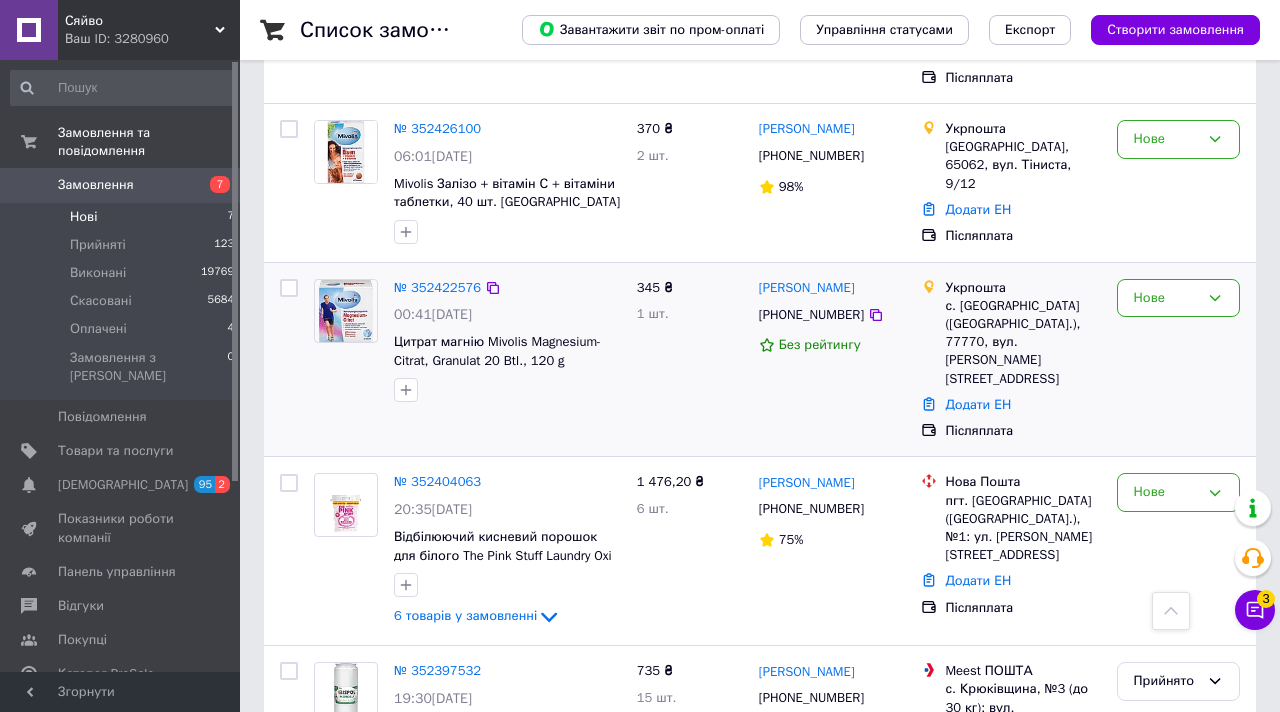 scroll, scrollTop: 210, scrollLeft: 0, axis: vertical 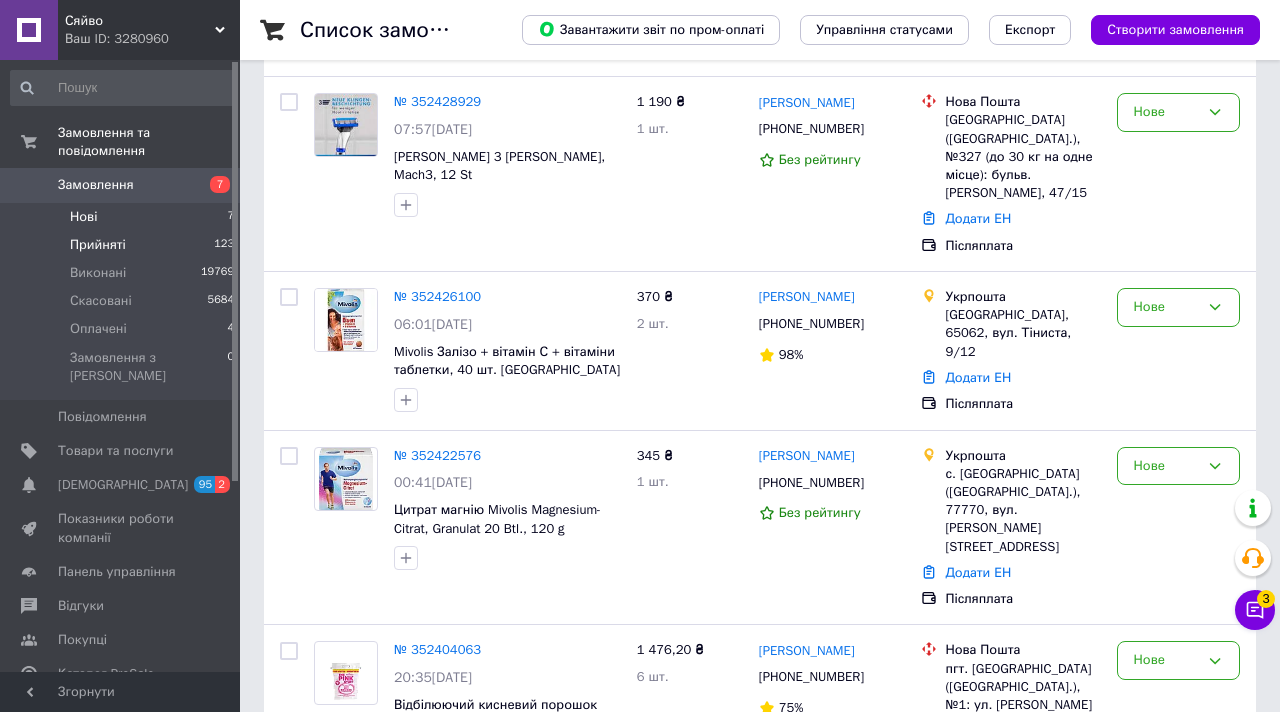 click on "Прийняті 123" at bounding box center (123, 245) 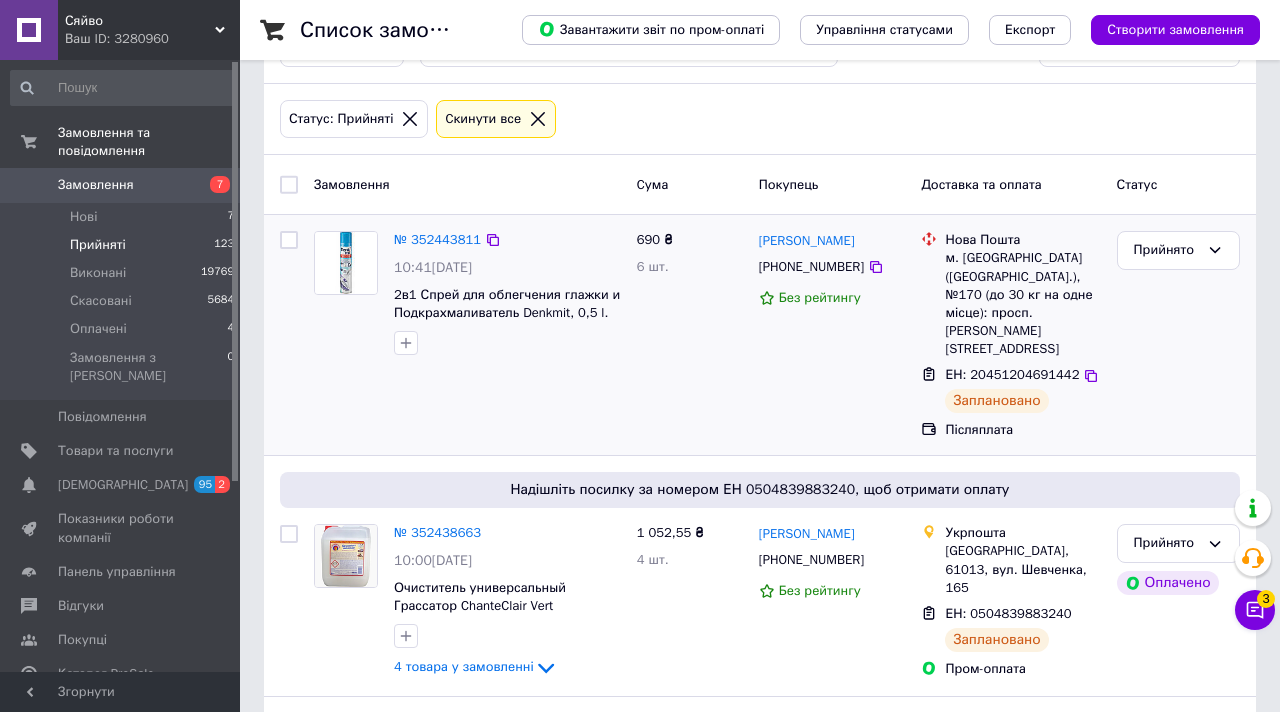 scroll, scrollTop: 0, scrollLeft: 0, axis: both 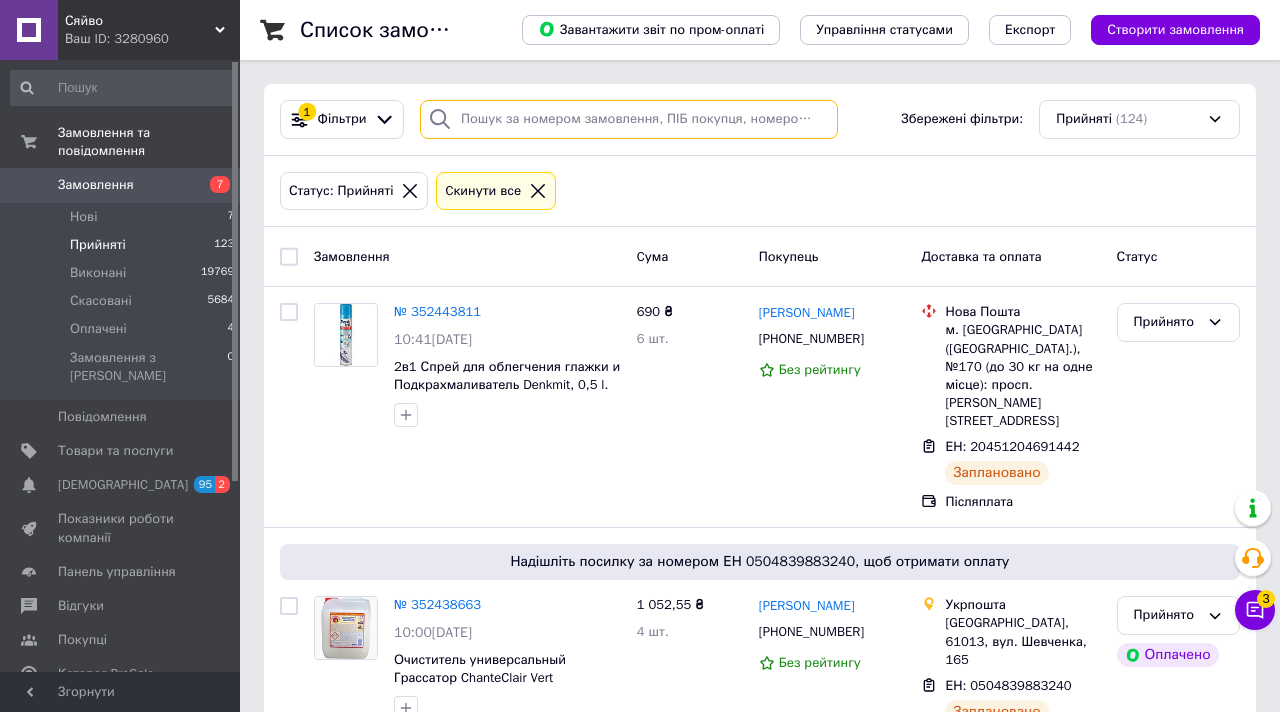 click at bounding box center (629, 119) 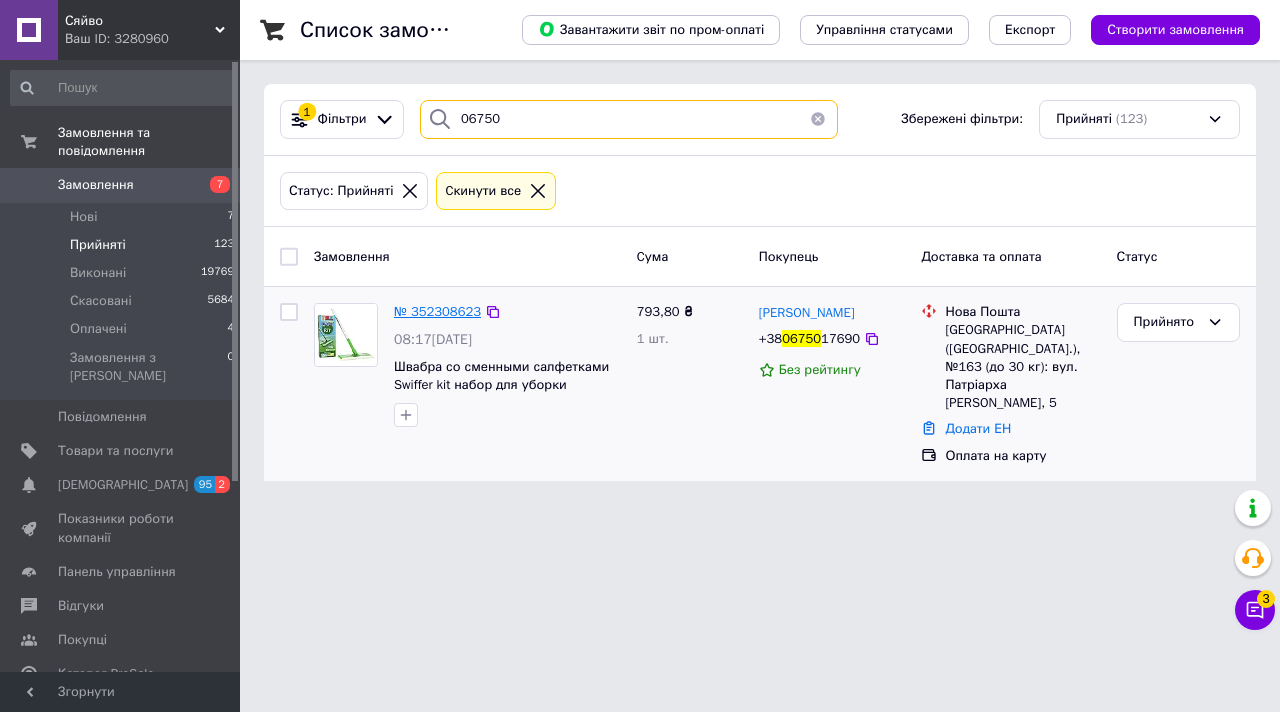 type on "06750" 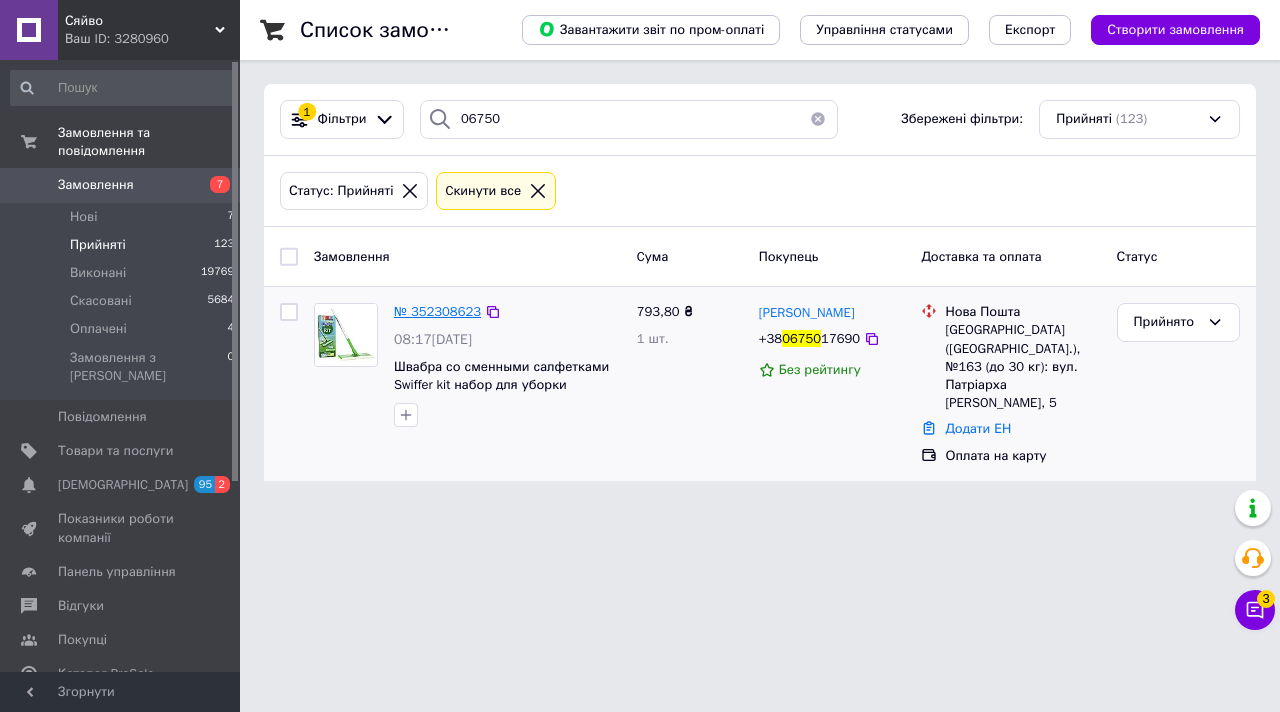 click on "№ 352308623" at bounding box center (437, 311) 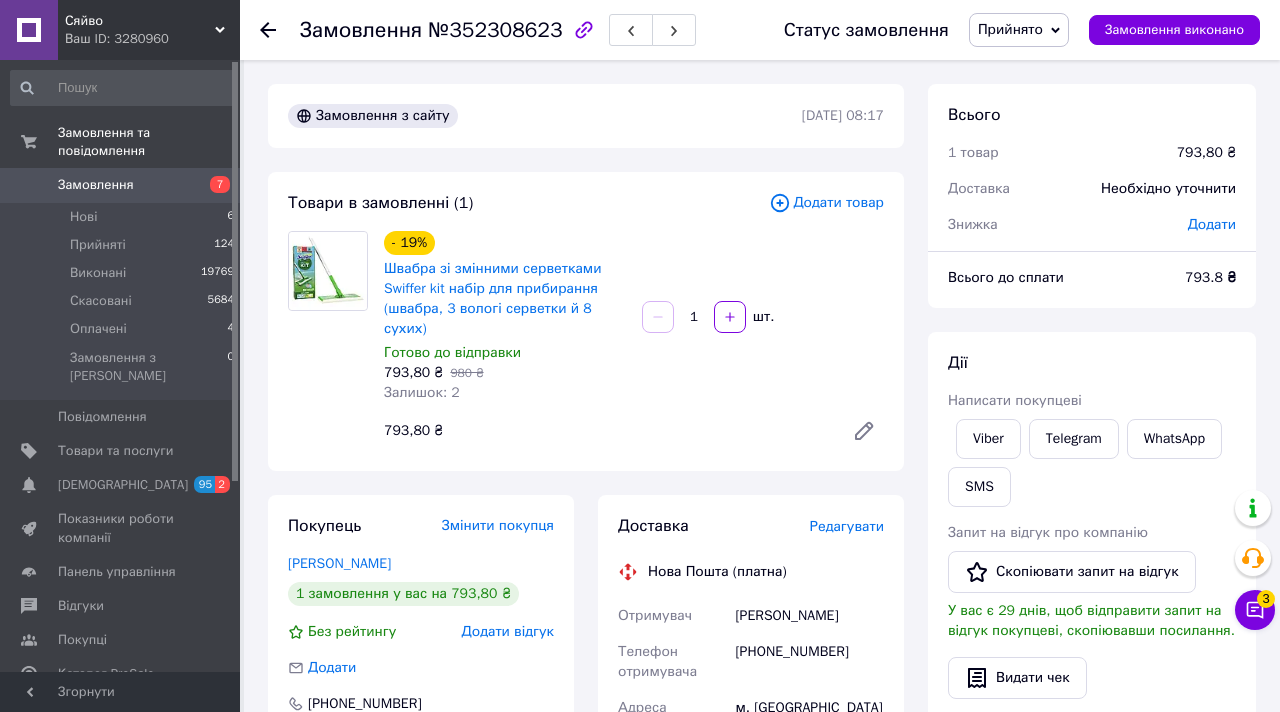 click on "Редагувати" at bounding box center [847, 526] 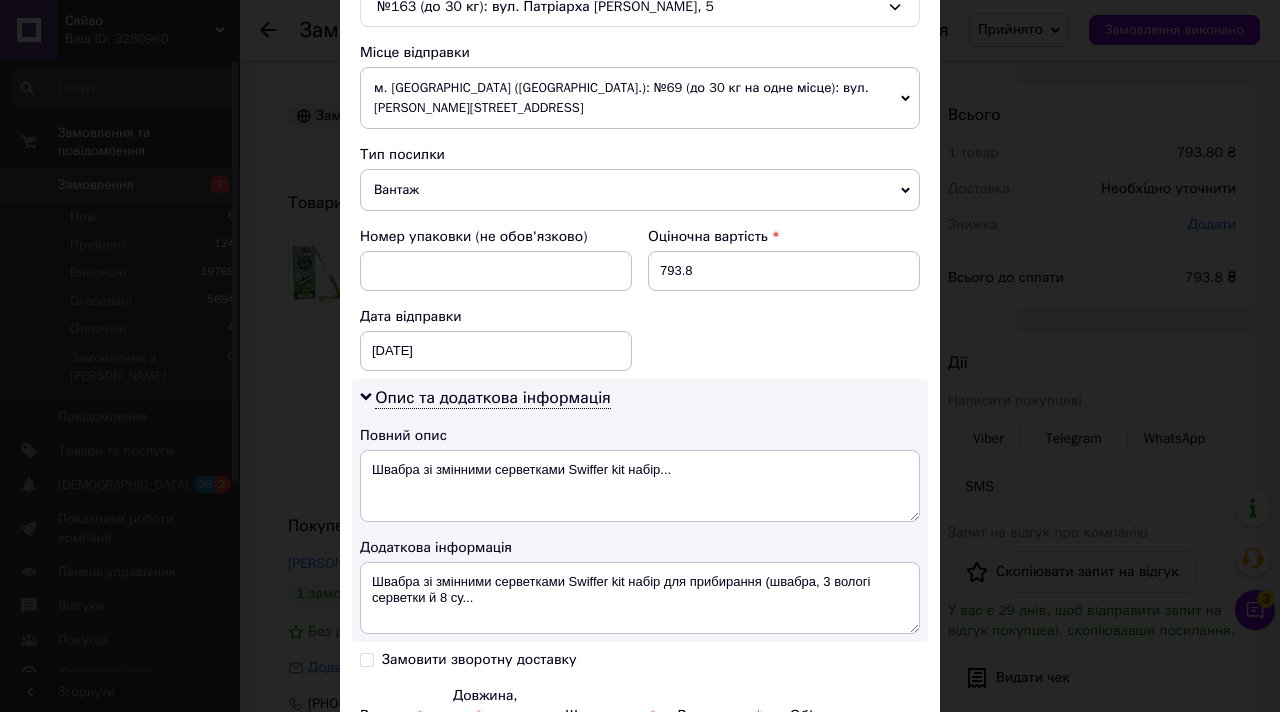 scroll, scrollTop: 896, scrollLeft: 0, axis: vertical 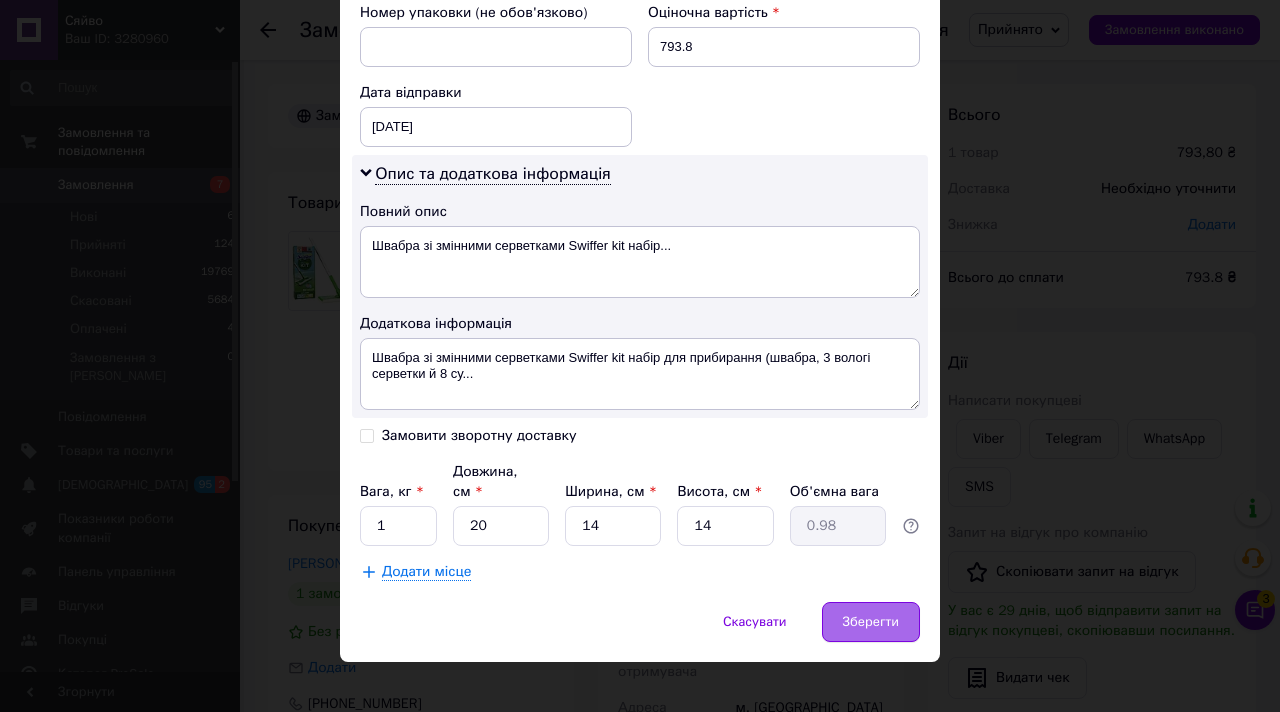 click on "Зберегти" at bounding box center (871, 622) 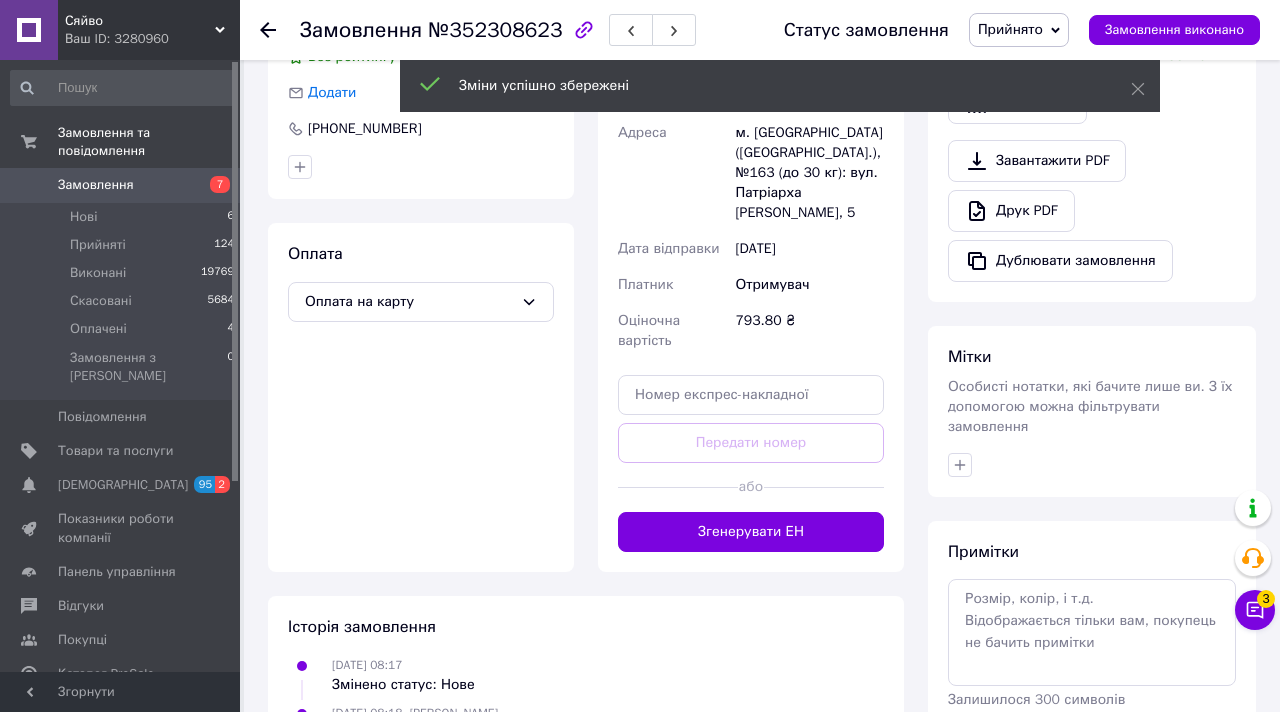 scroll, scrollTop: 608, scrollLeft: 0, axis: vertical 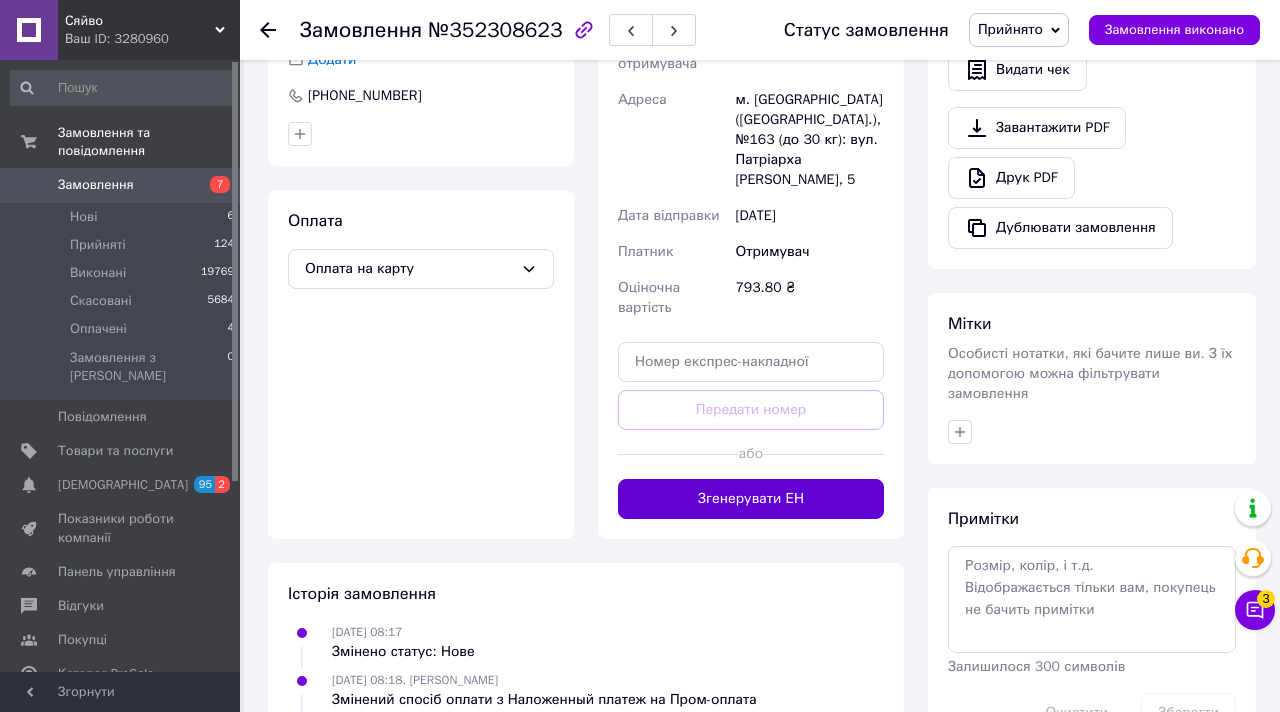 click on "Згенерувати ЕН" at bounding box center (751, 499) 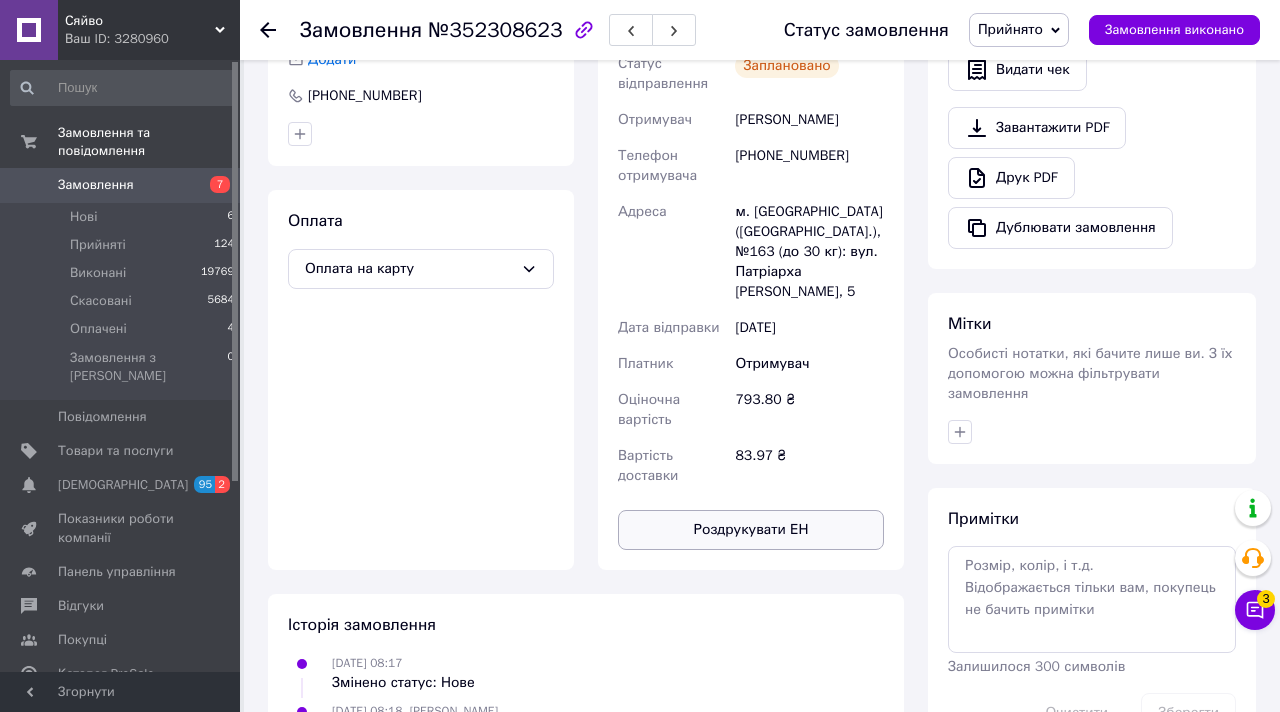 click on "Роздрукувати ЕН" at bounding box center [751, 530] 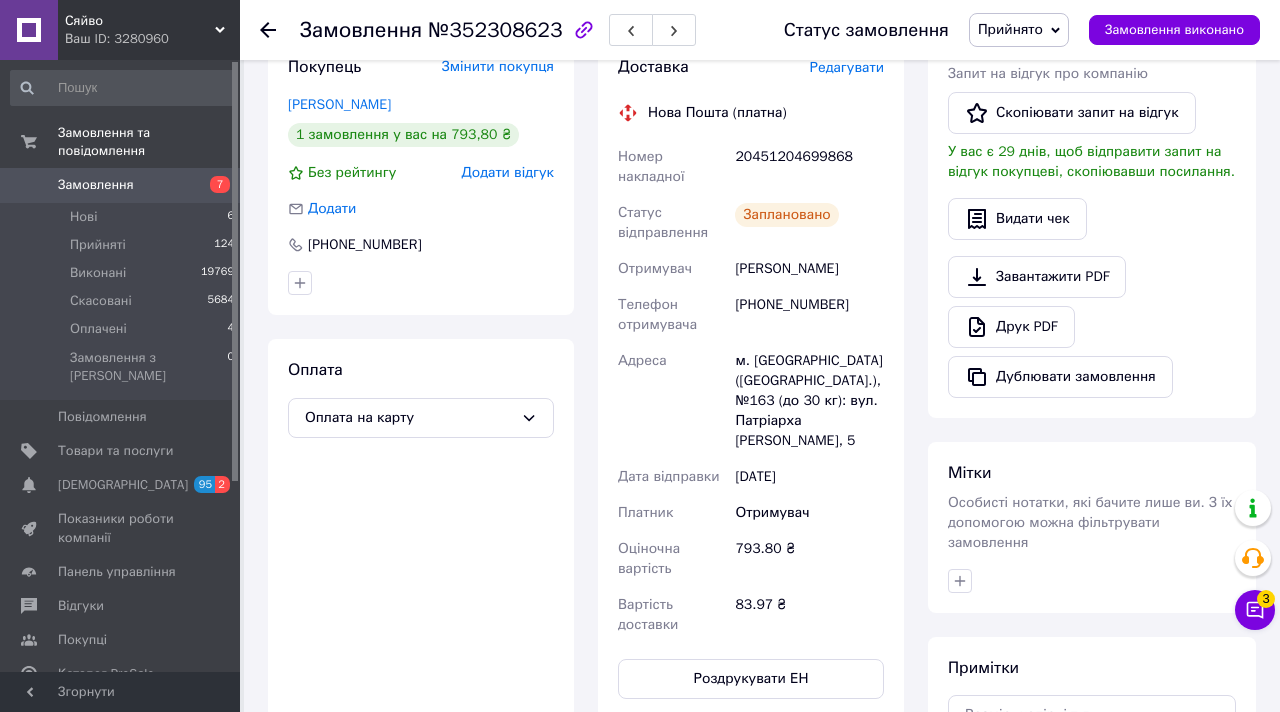 scroll, scrollTop: 488, scrollLeft: 0, axis: vertical 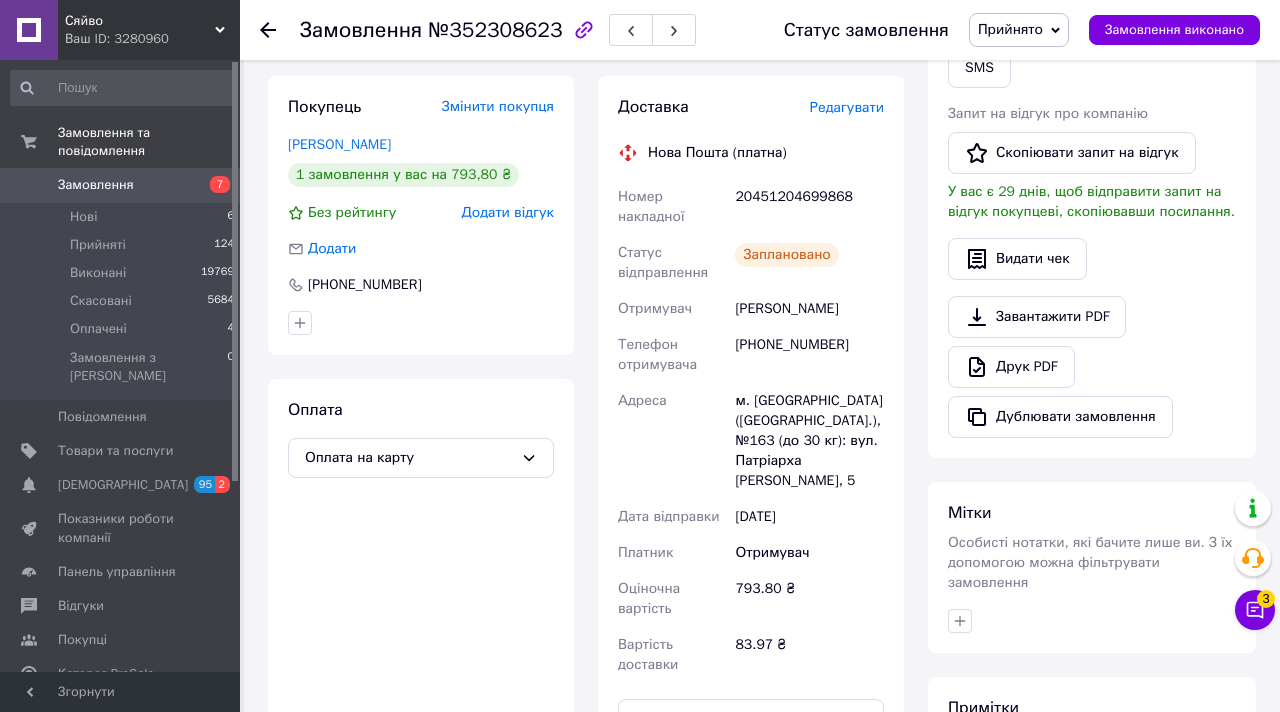 click on "20451204699868" at bounding box center (809, 207) 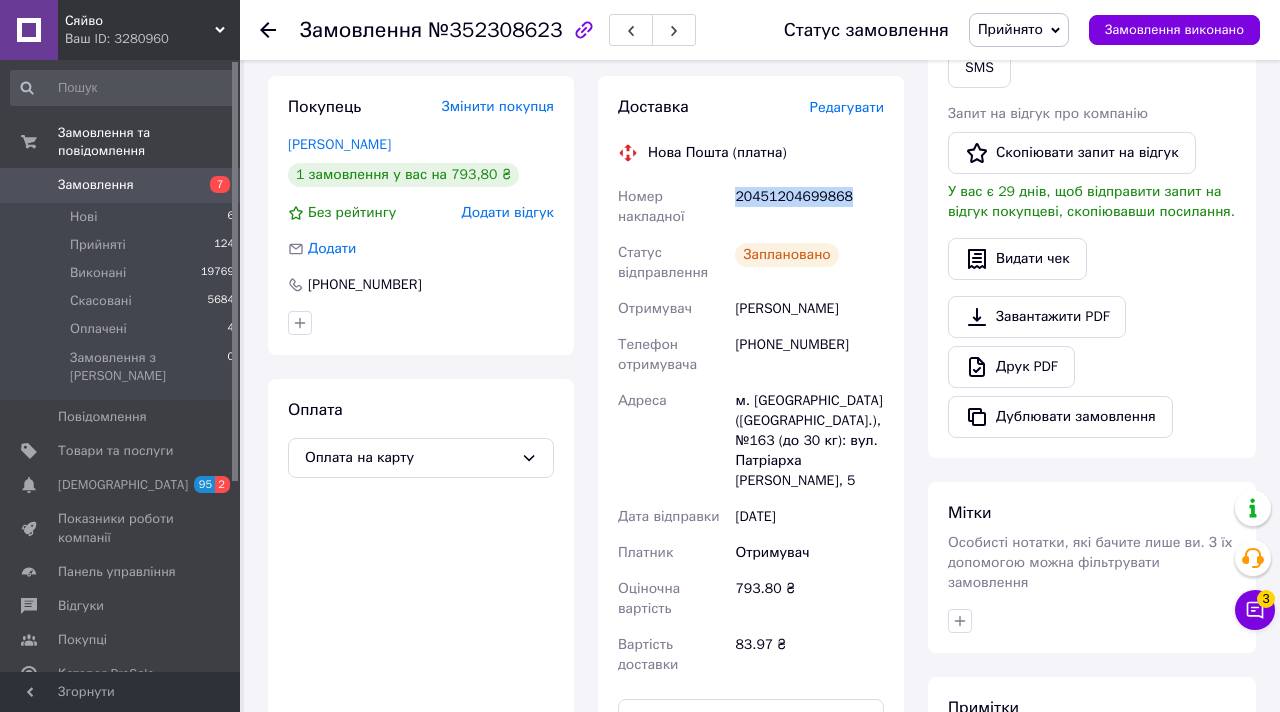 click on "20451204699868" at bounding box center [809, 207] 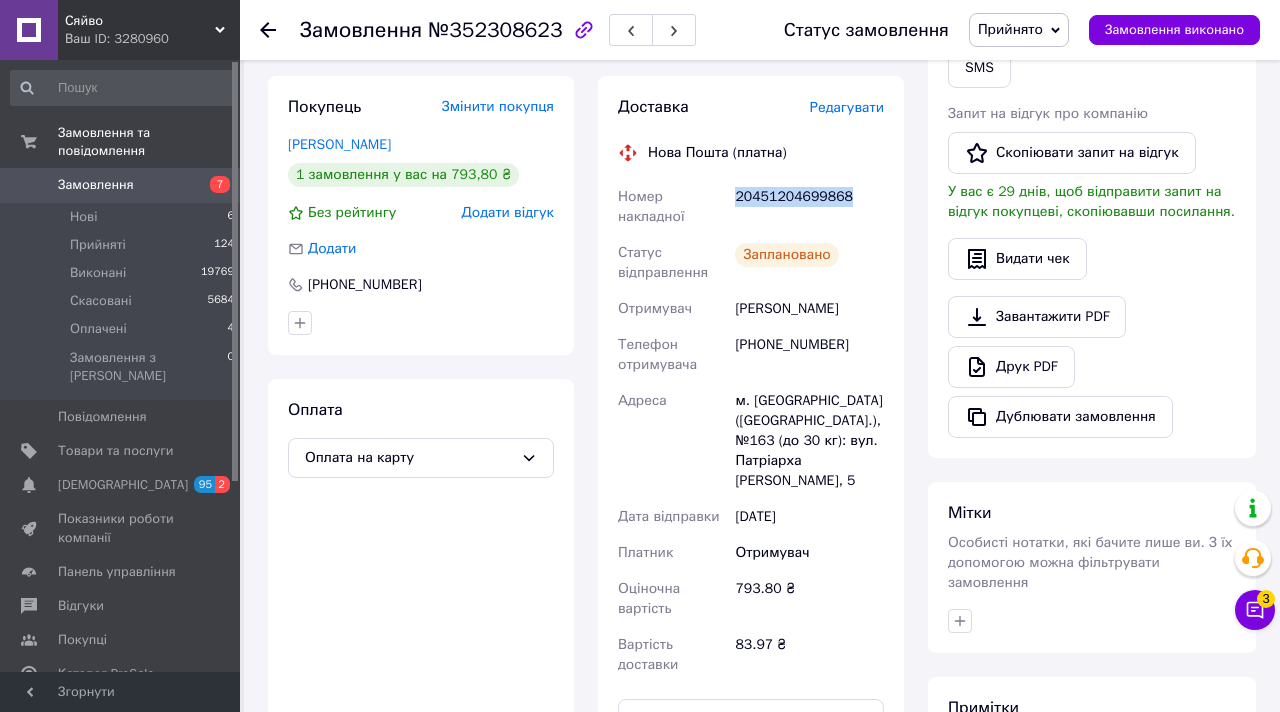 copy on "20451204699868" 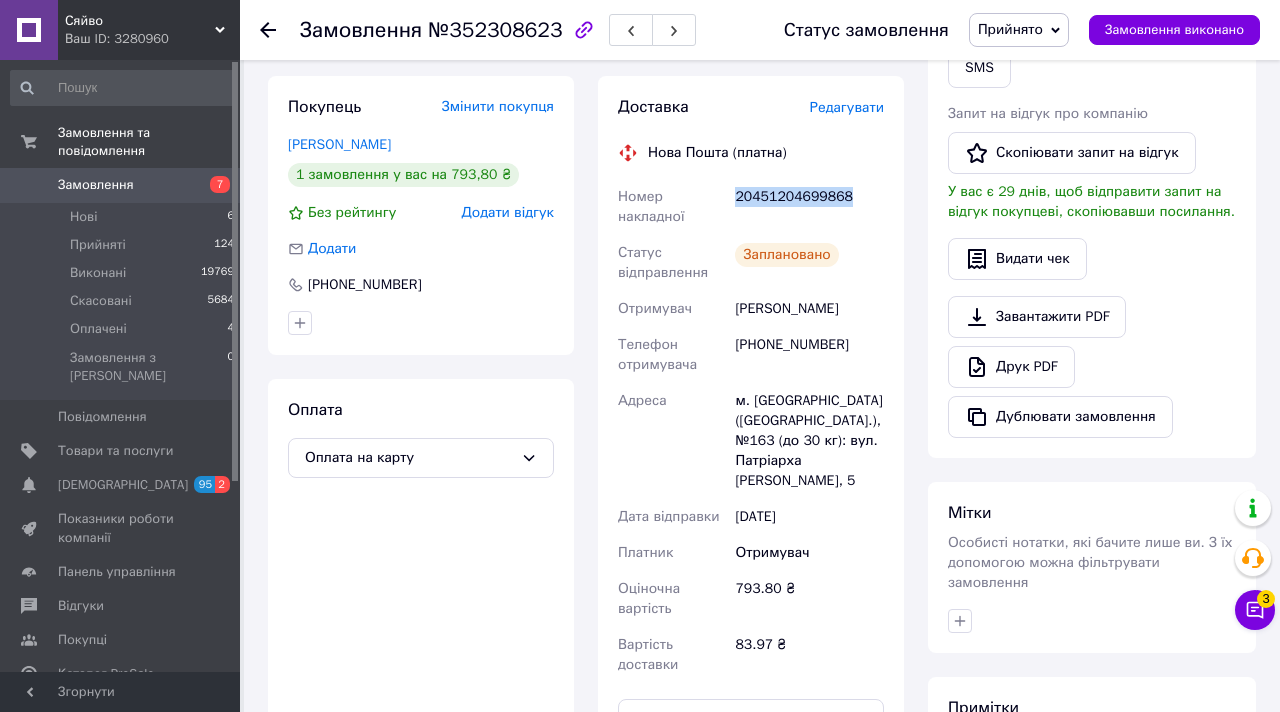 click on "Прийнято" at bounding box center [1010, 29] 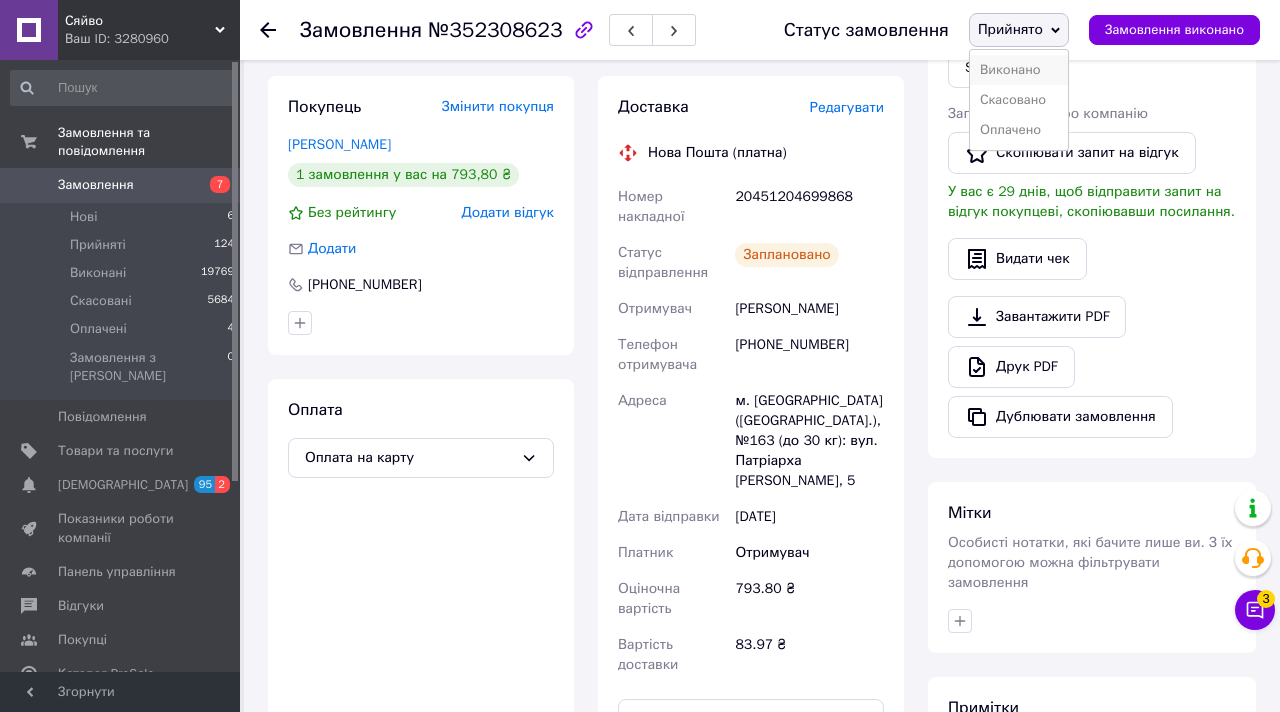 click on "Виконано" at bounding box center (1019, 70) 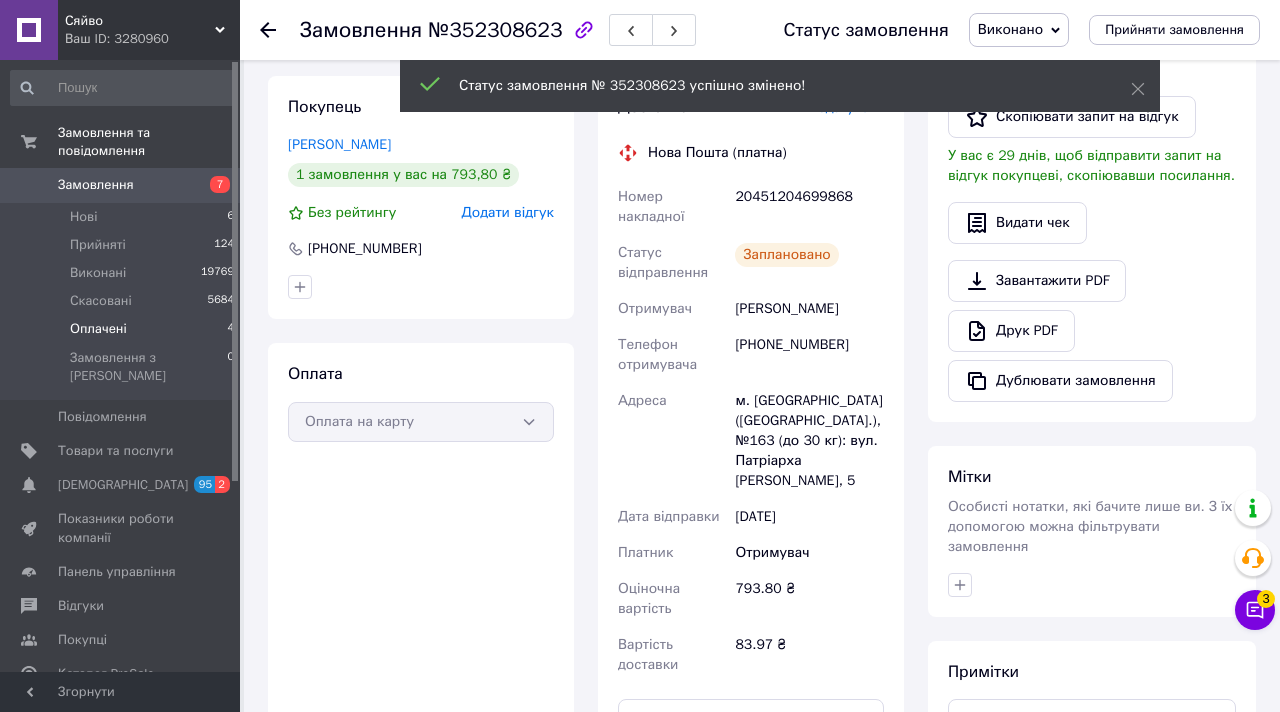 click on "Оплачені 4" at bounding box center [123, 329] 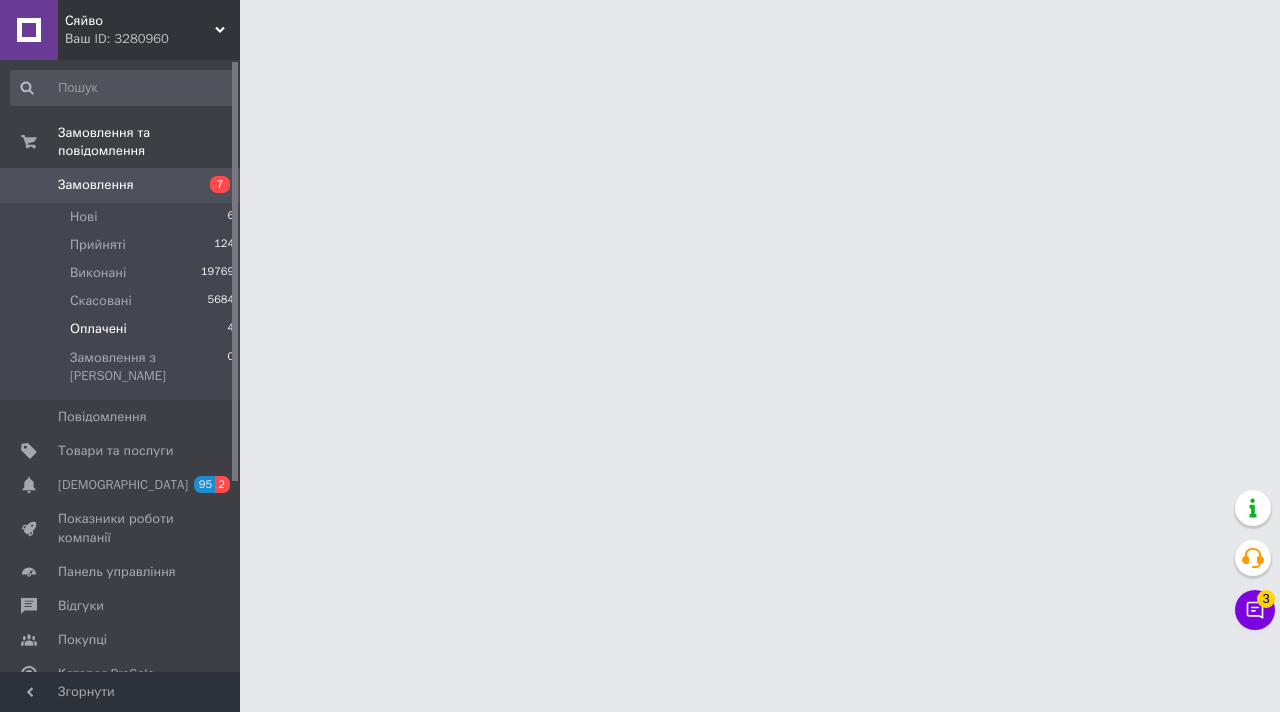scroll, scrollTop: 0, scrollLeft: 0, axis: both 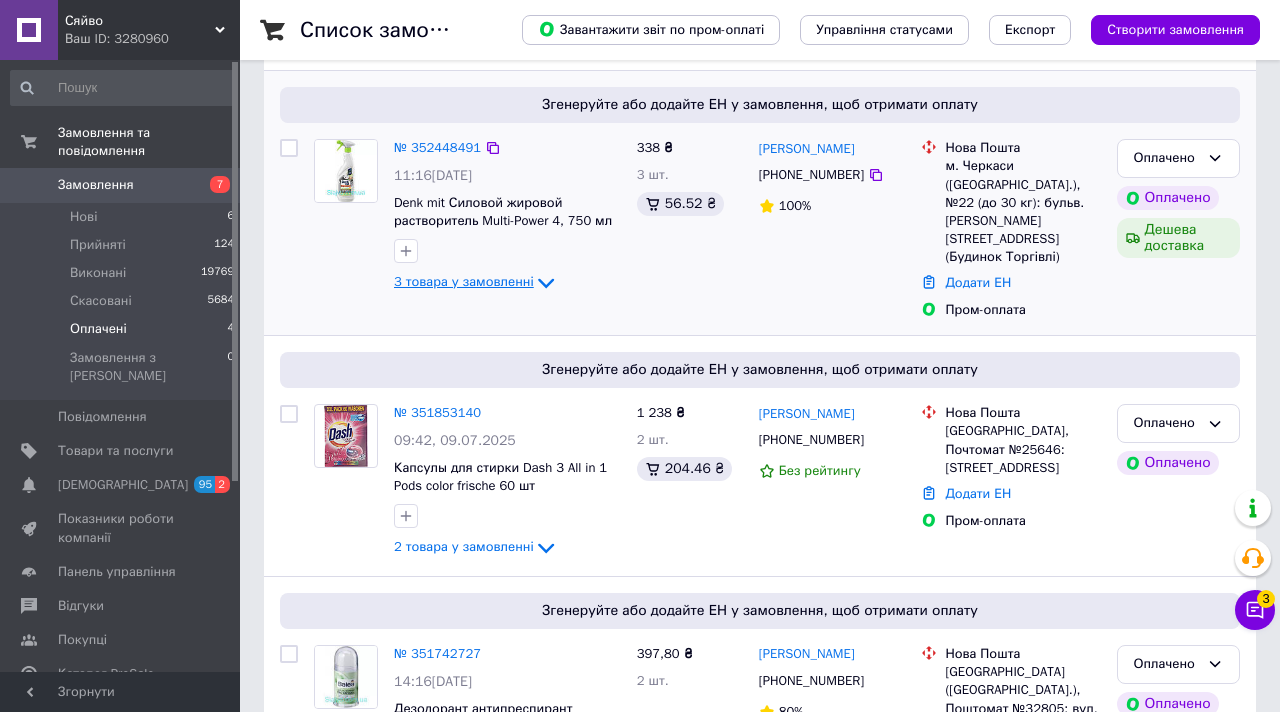 click on "3 товара у замовленні" at bounding box center [464, 282] 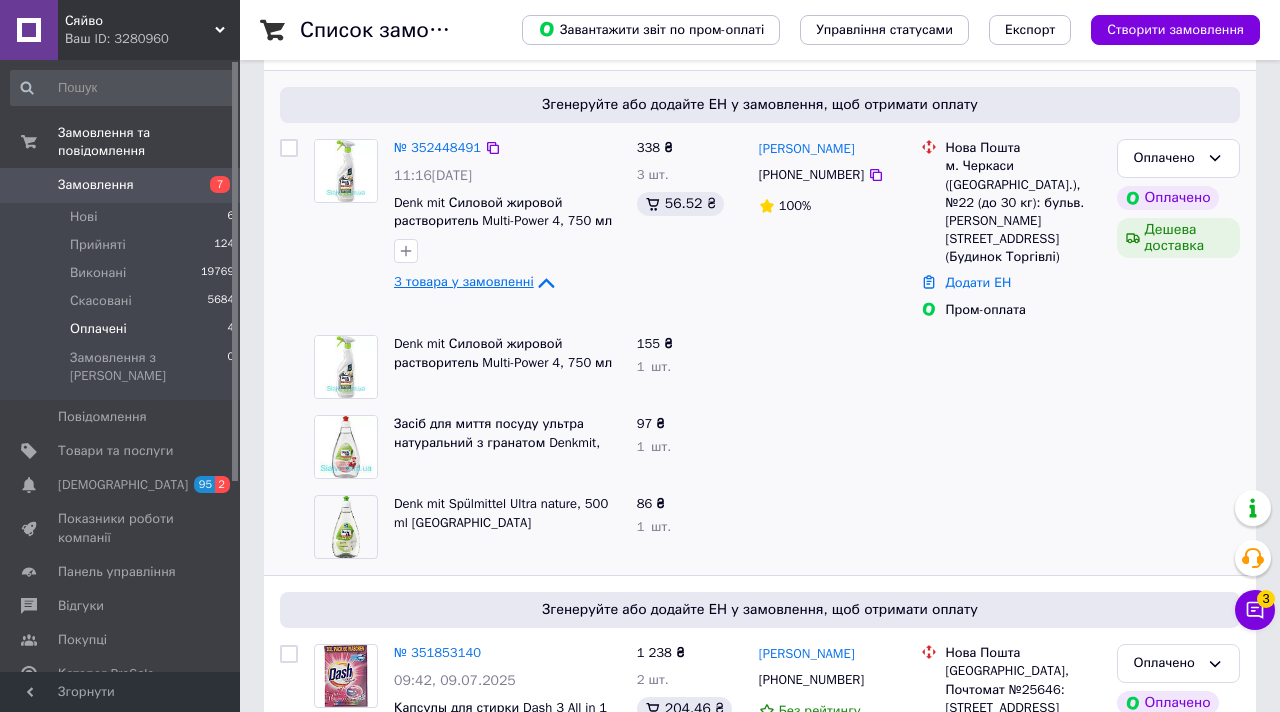 click on "3 товара у замовленні" at bounding box center [464, 282] 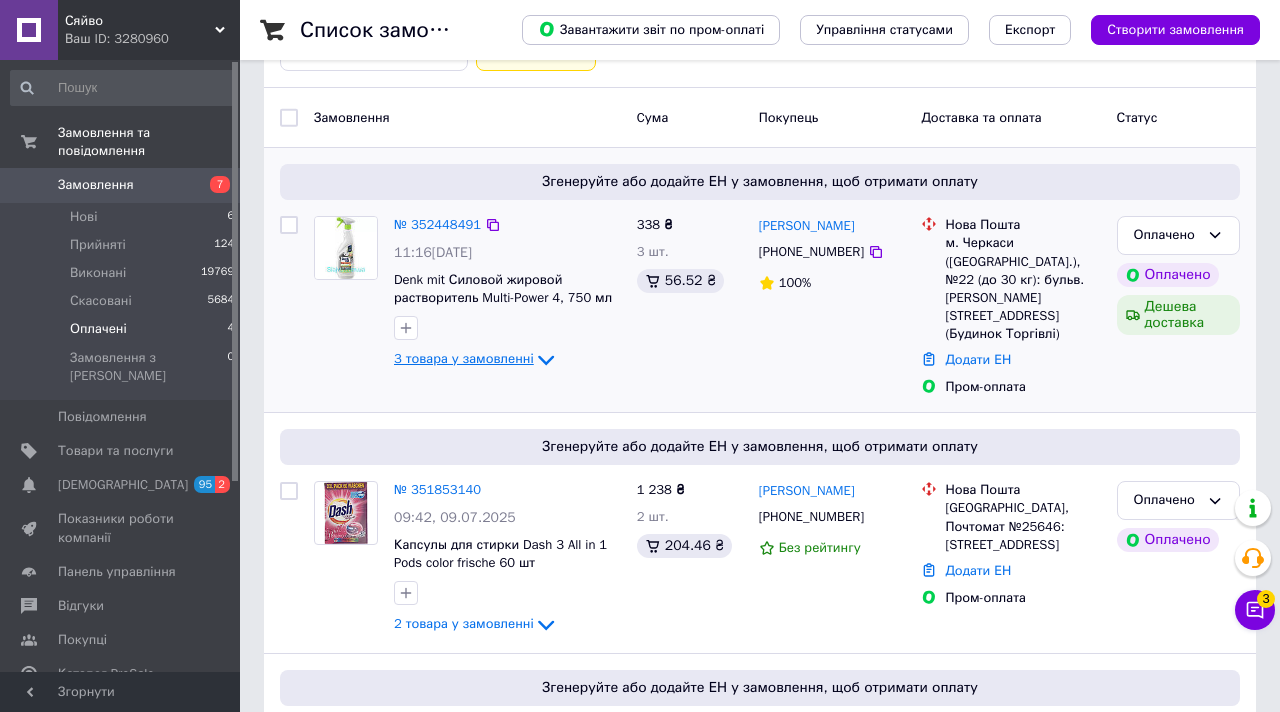 scroll, scrollTop: 0, scrollLeft: 0, axis: both 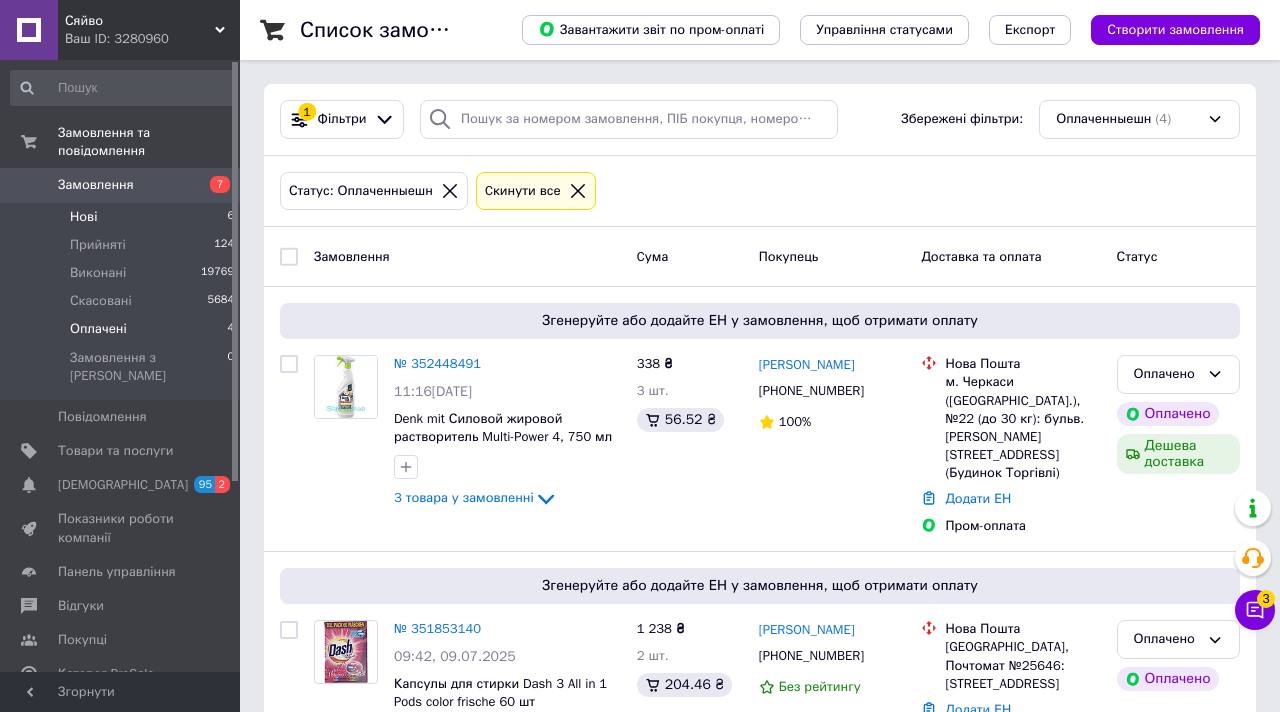 click on "Нові 6" at bounding box center (123, 217) 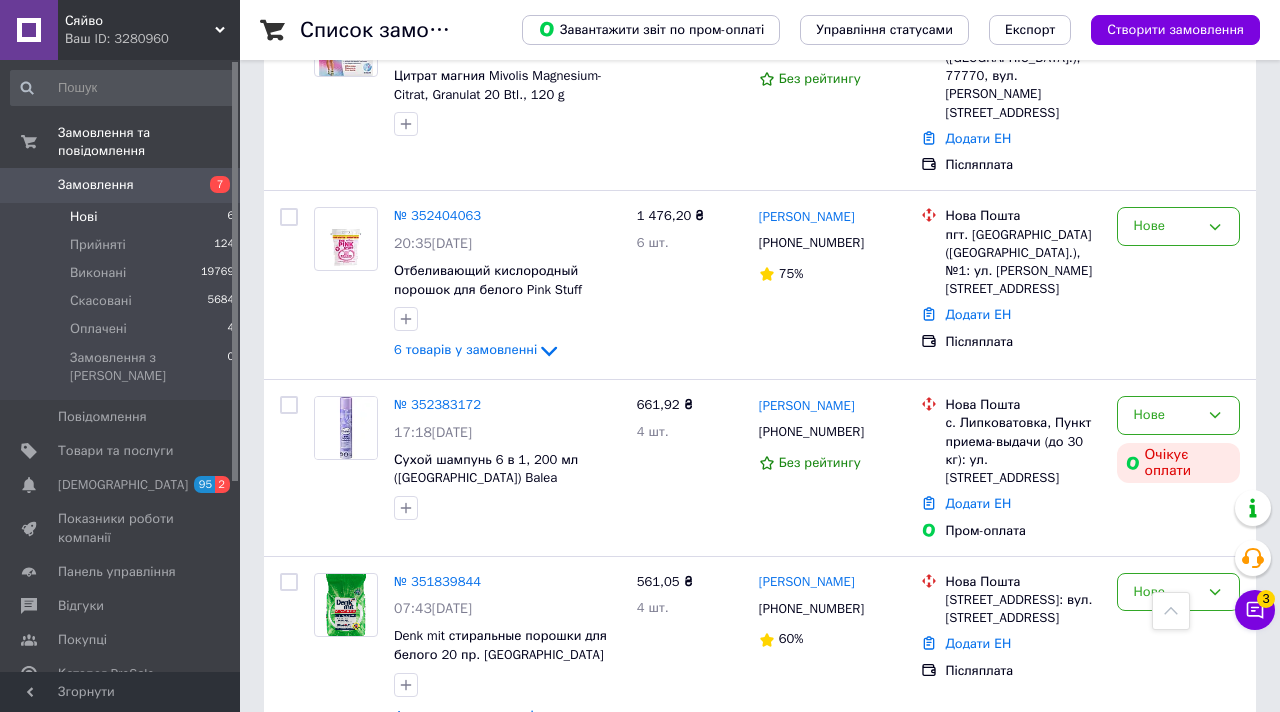 scroll, scrollTop: 0, scrollLeft: 0, axis: both 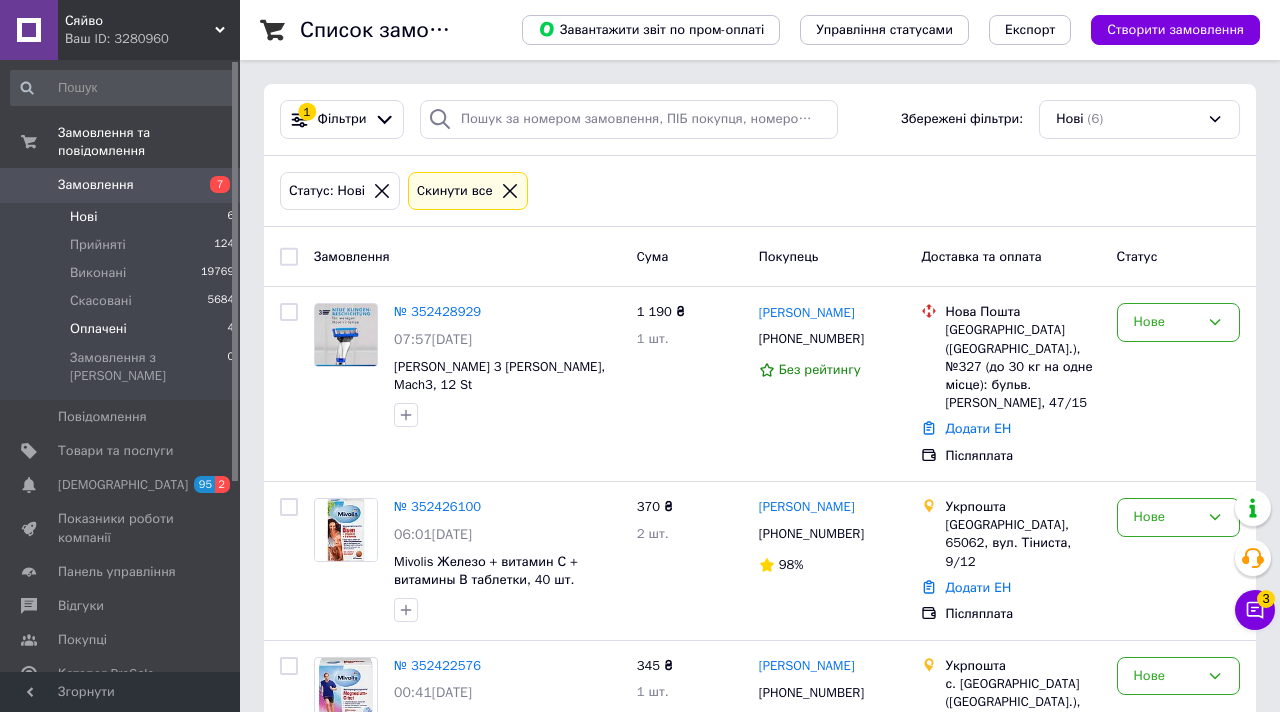 click on "Оплачені 4" at bounding box center [123, 329] 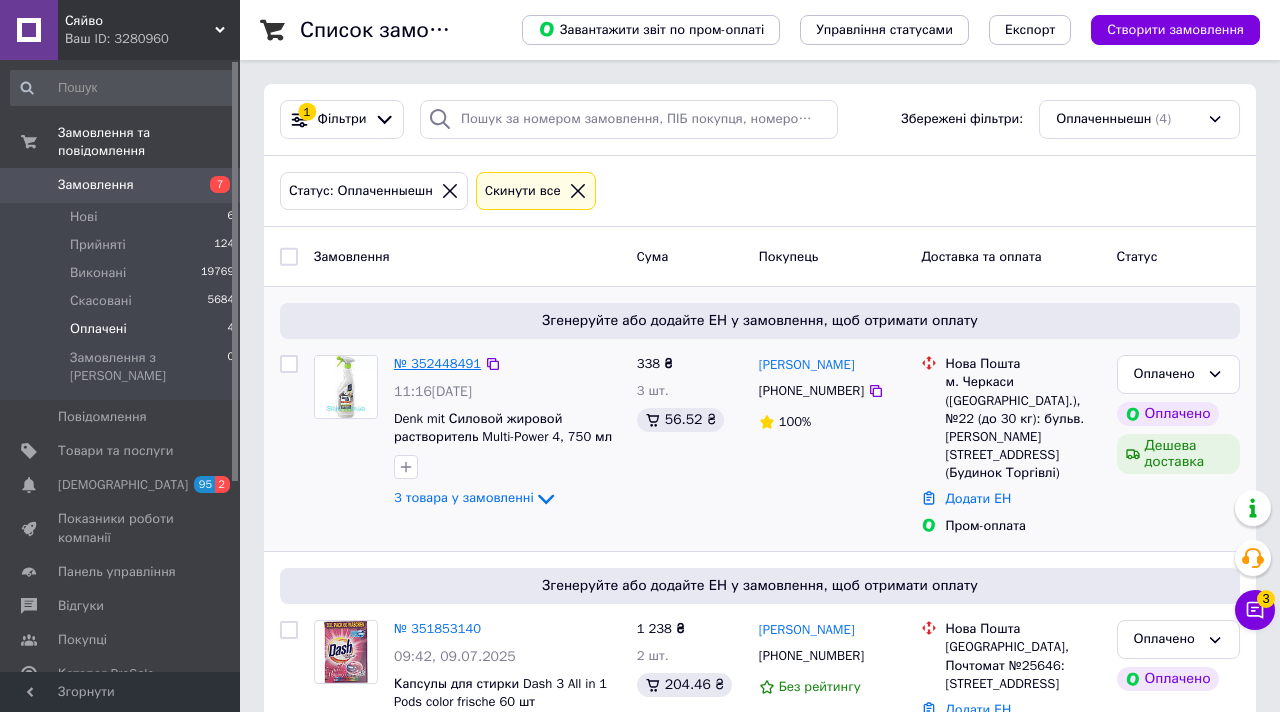 click on "№ 352448491" at bounding box center (437, 363) 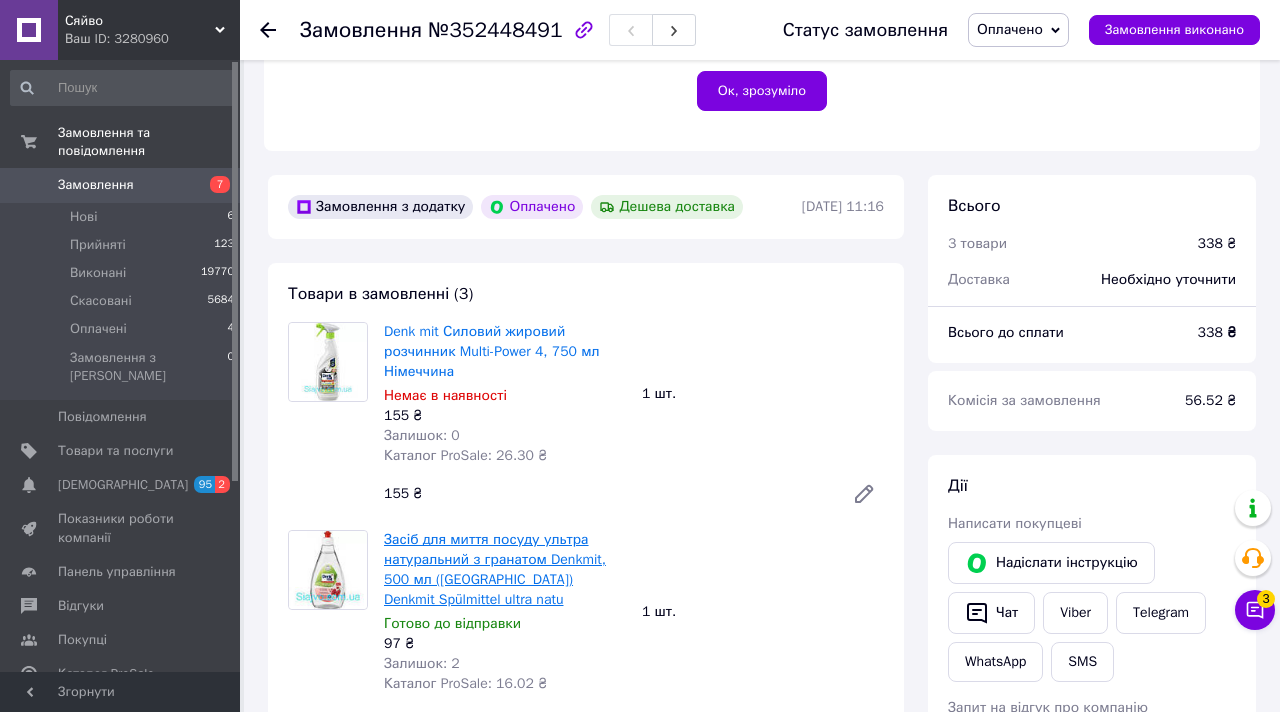 scroll, scrollTop: 352, scrollLeft: 0, axis: vertical 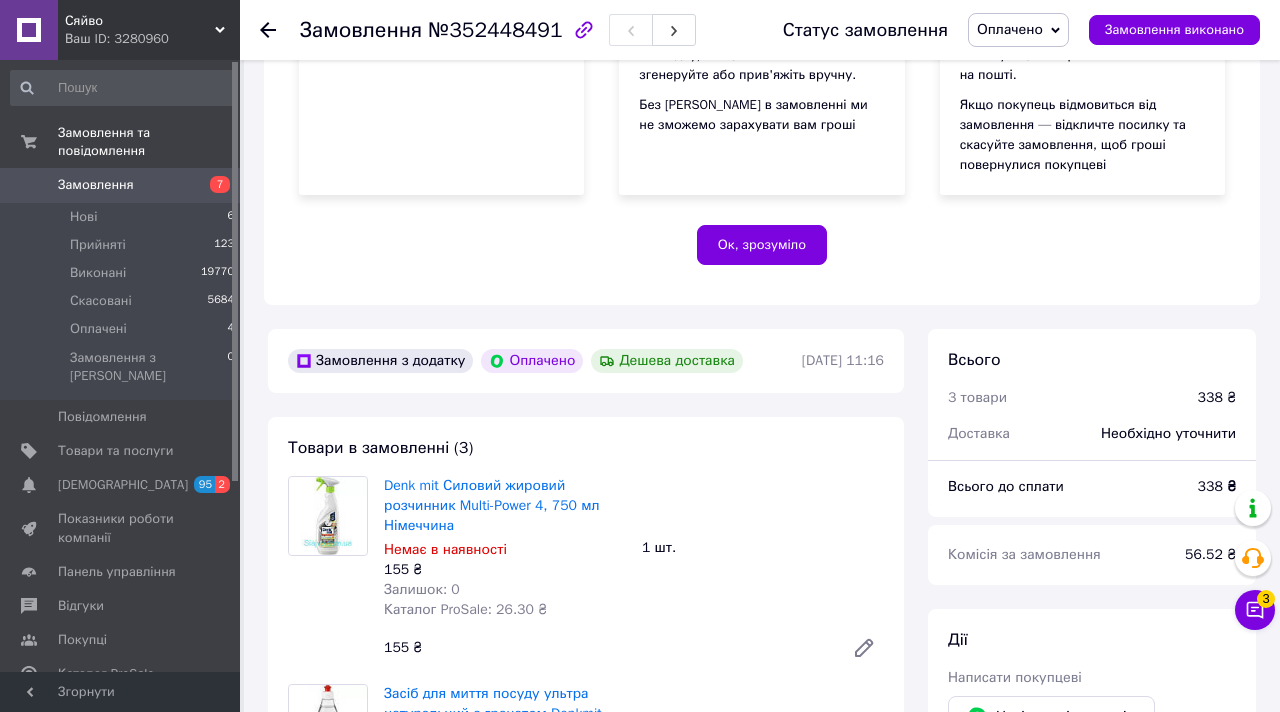 click 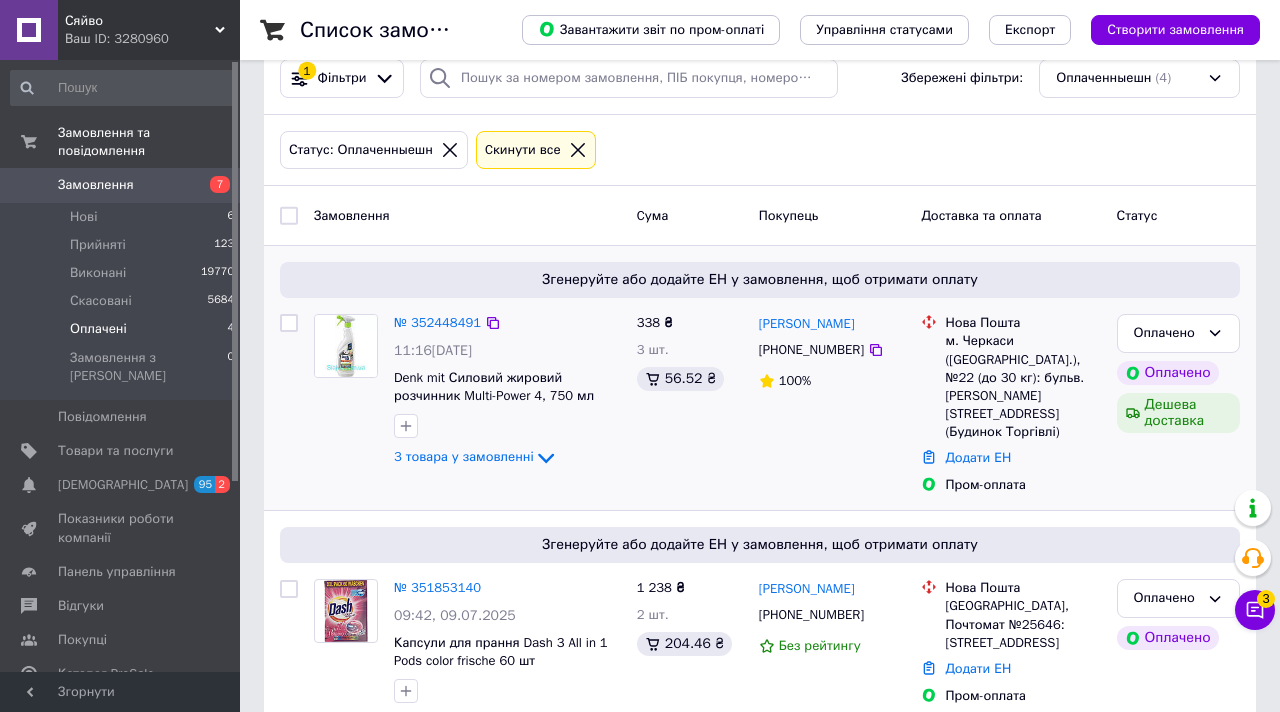 scroll, scrollTop: 23, scrollLeft: 0, axis: vertical 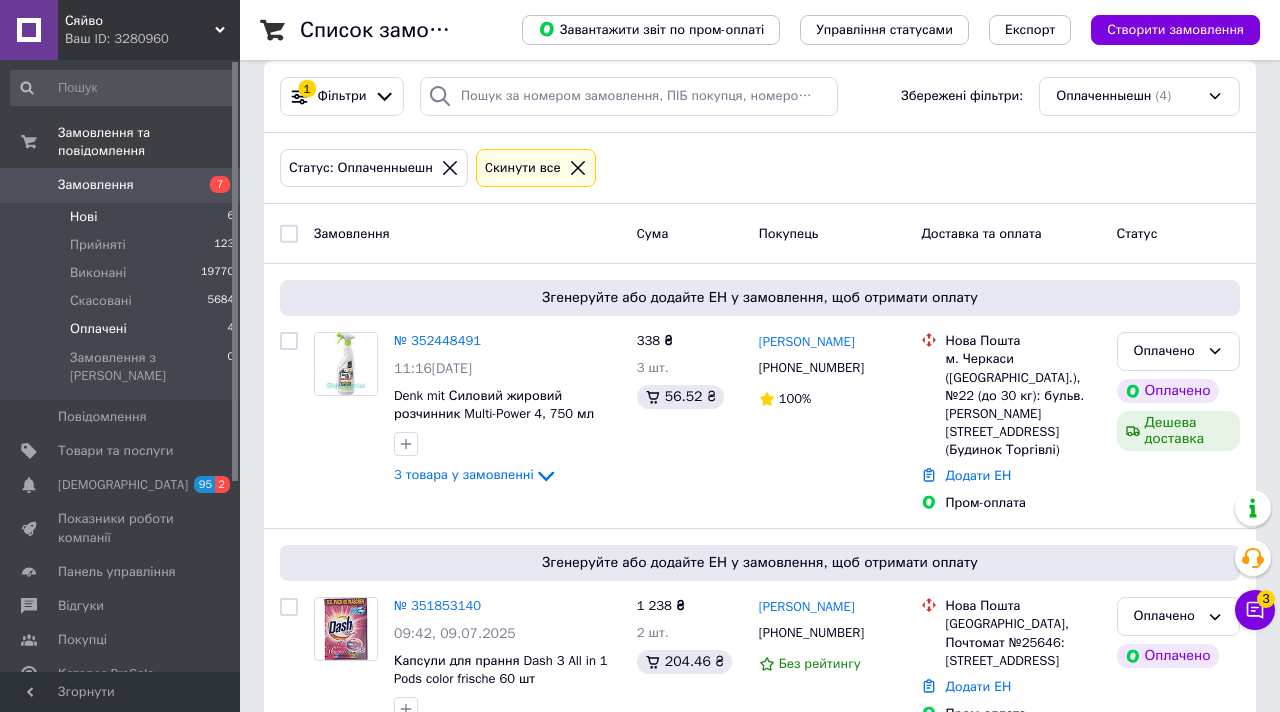 click on "Нові 6" at bounding box center [123, 217] 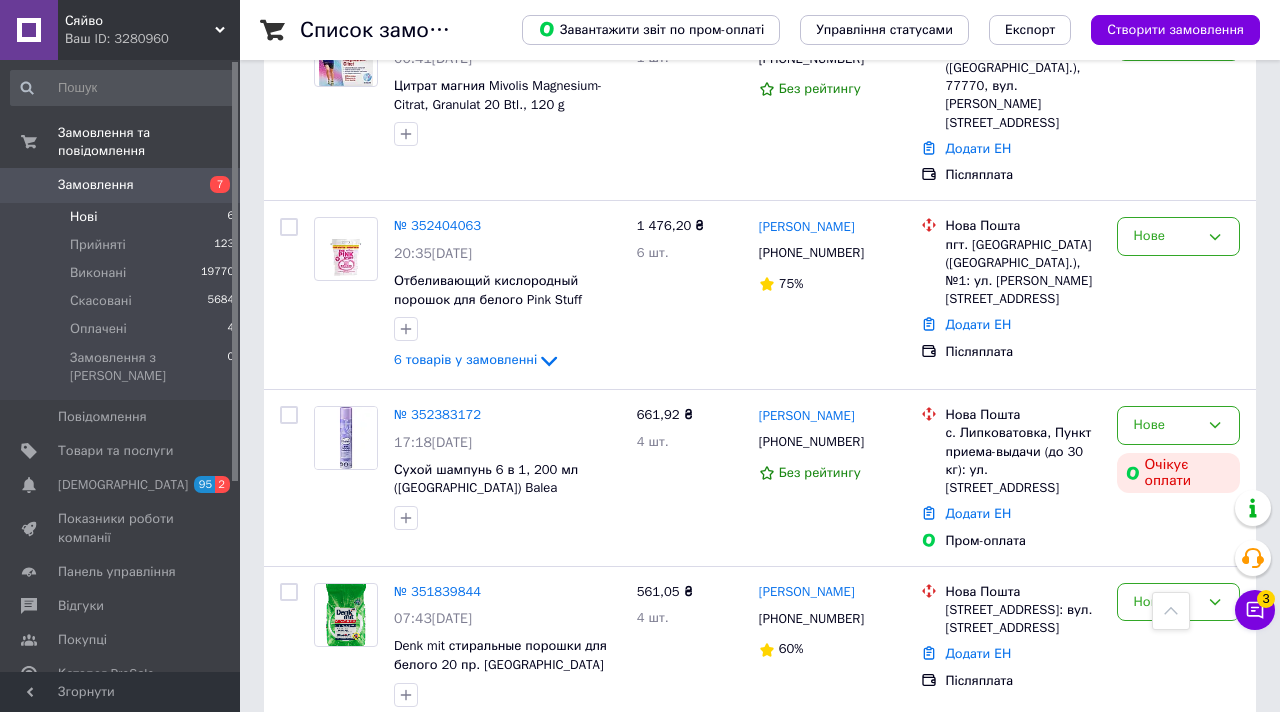 scroll, scrollTop: 609, scrollLeft: 0, axis: vertical 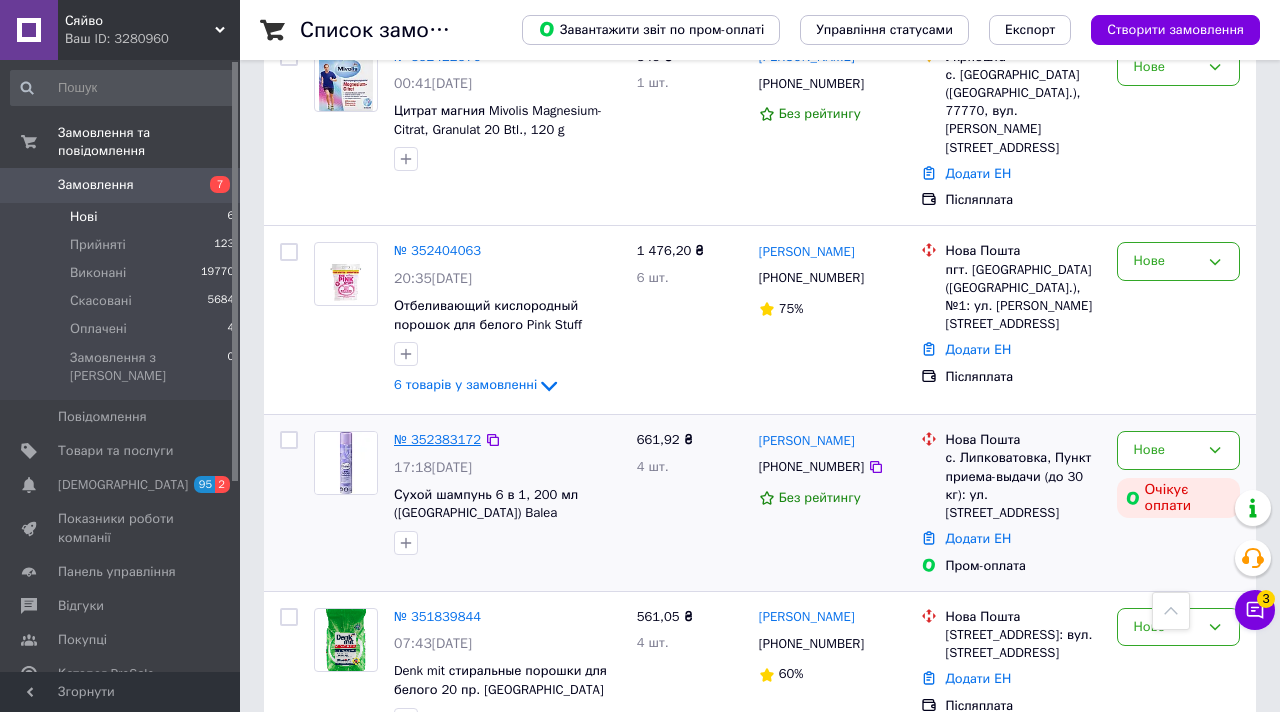 click on "№ 352383172" at bounding box center [437, 439] 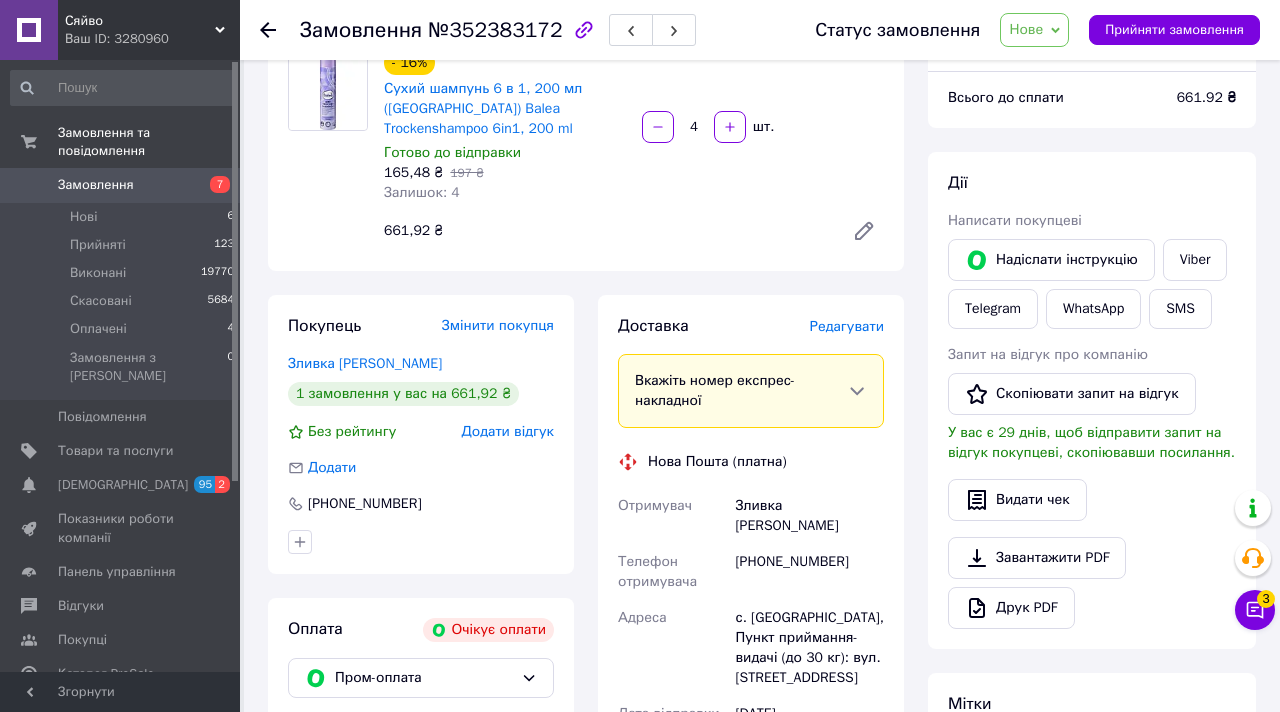 scroll, scrollTop: 0, scrollLeft: 0, axis: both 